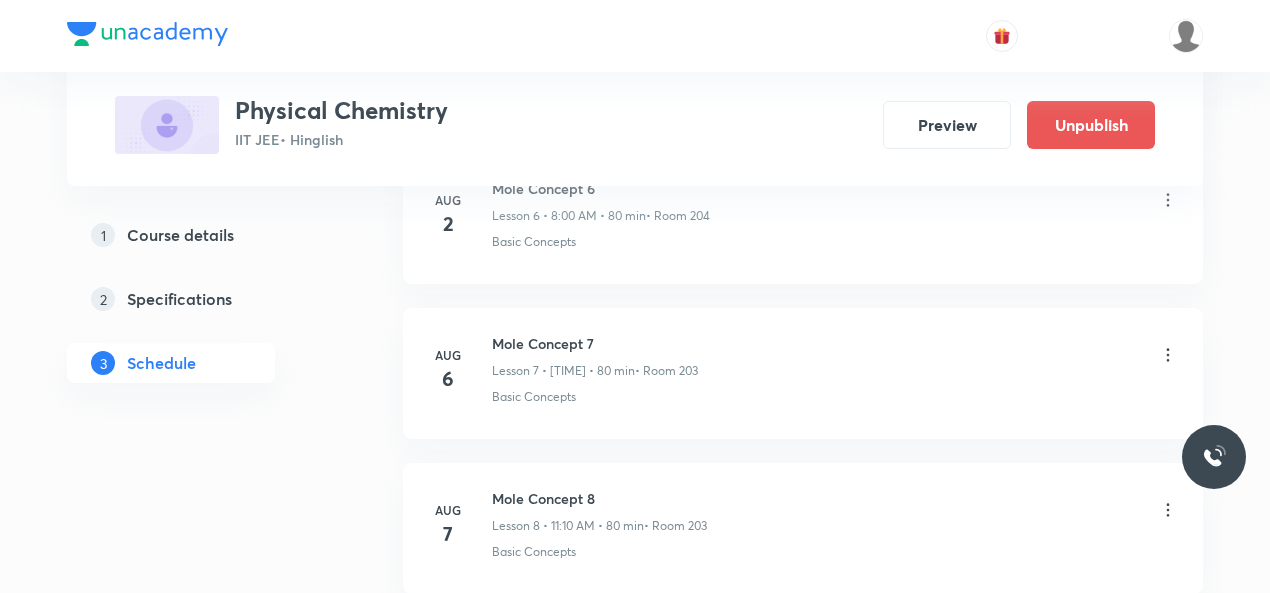 scroll, scrollTop: 2060, scrollLeft: 0, axis: vertical 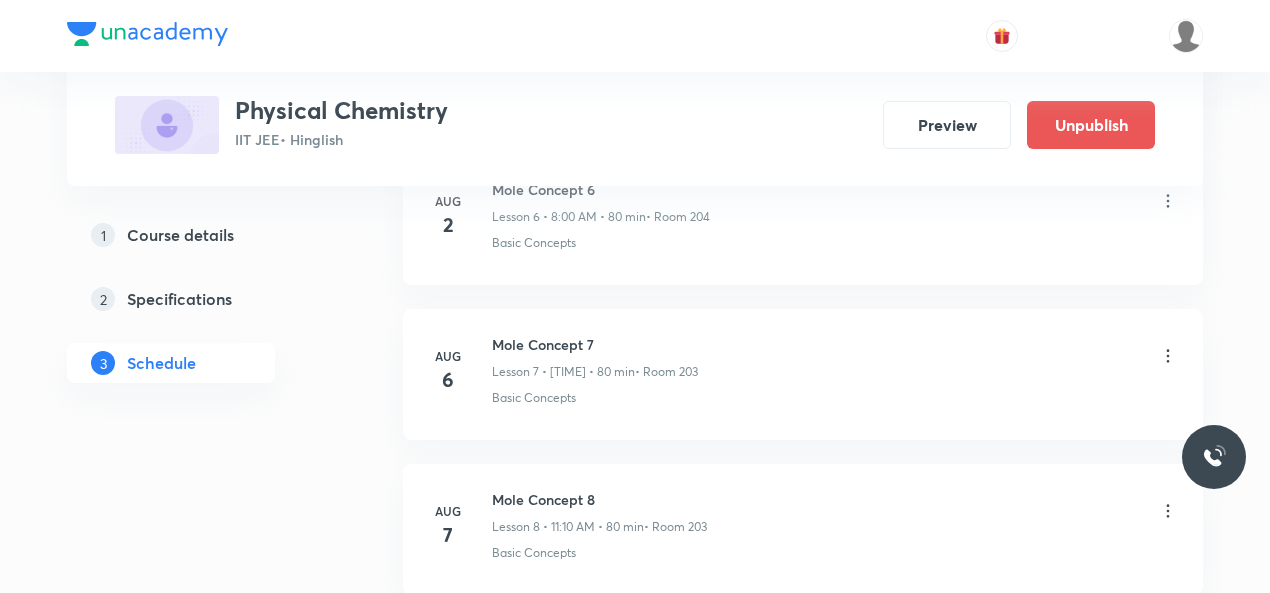click 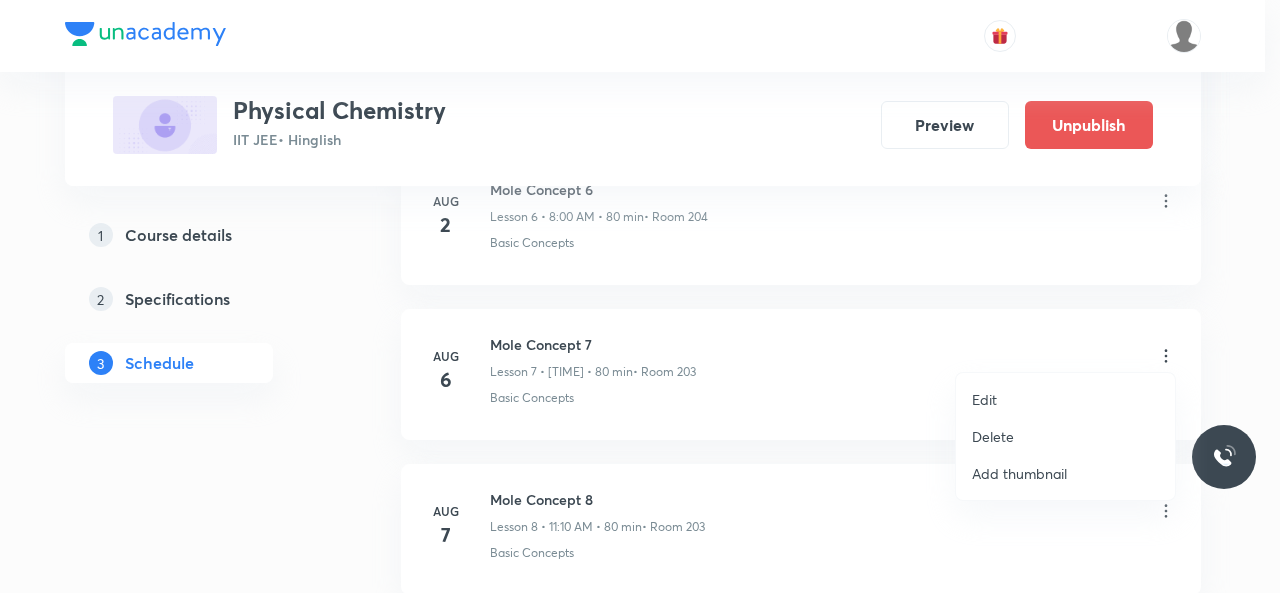 click on "Edit" at bounding box center [1065, 399] 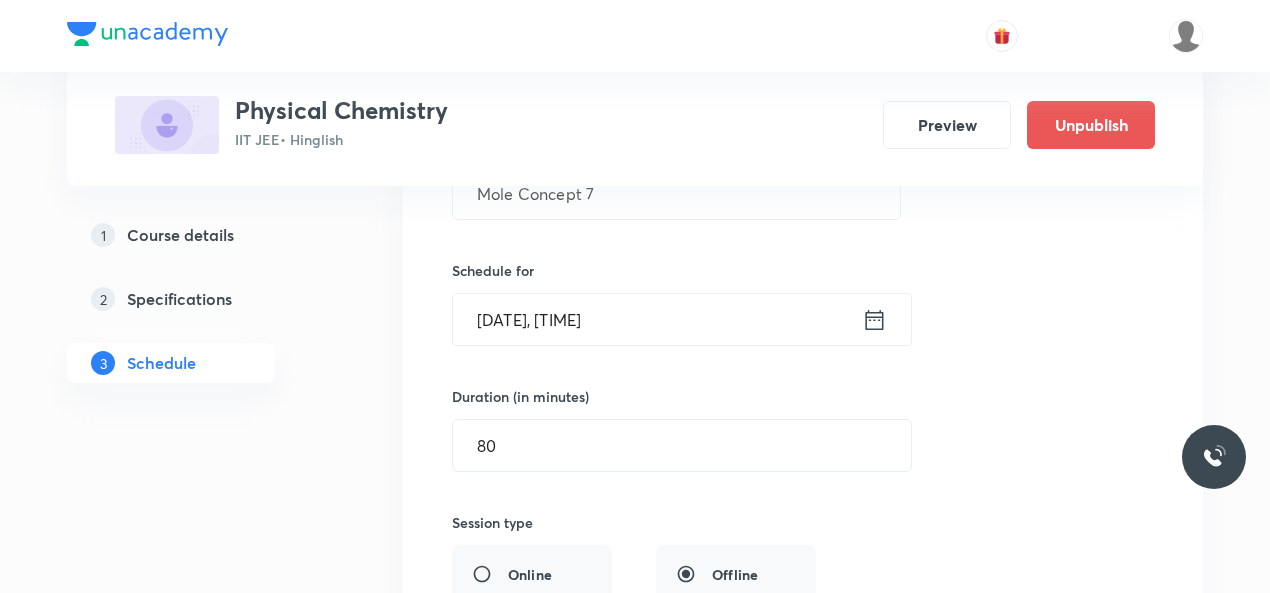 scroll, scrollTop: 1309, scrollLeft: 0, axis: vertical 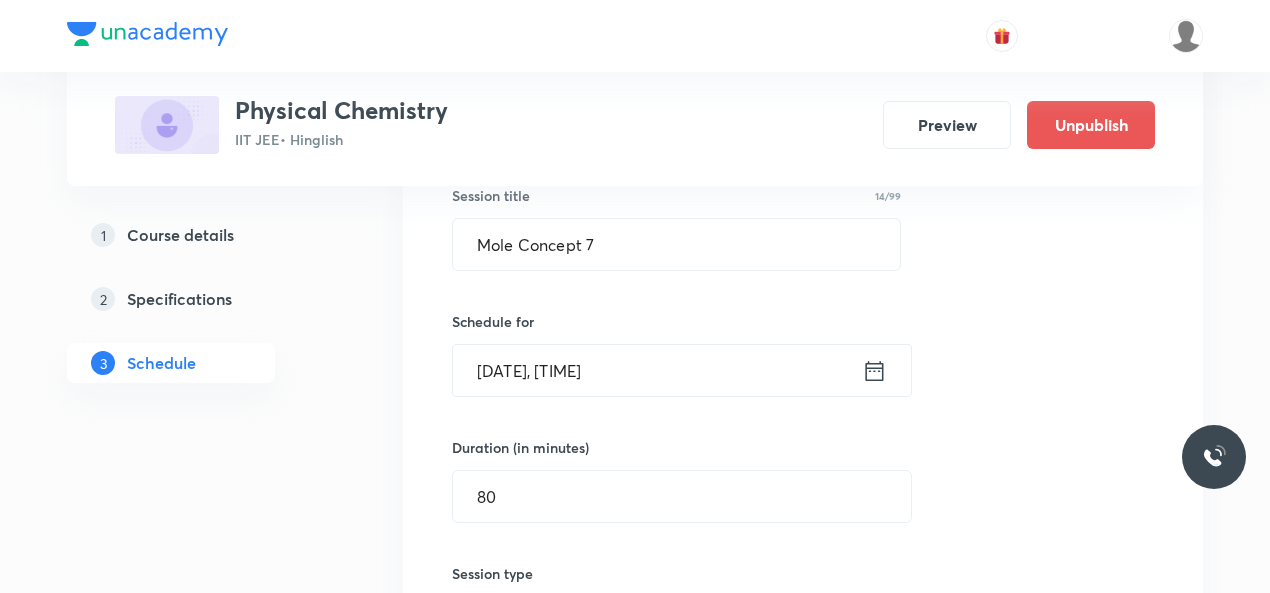 click on "[DATE], [TIME]" at bounding box center (657, 370) 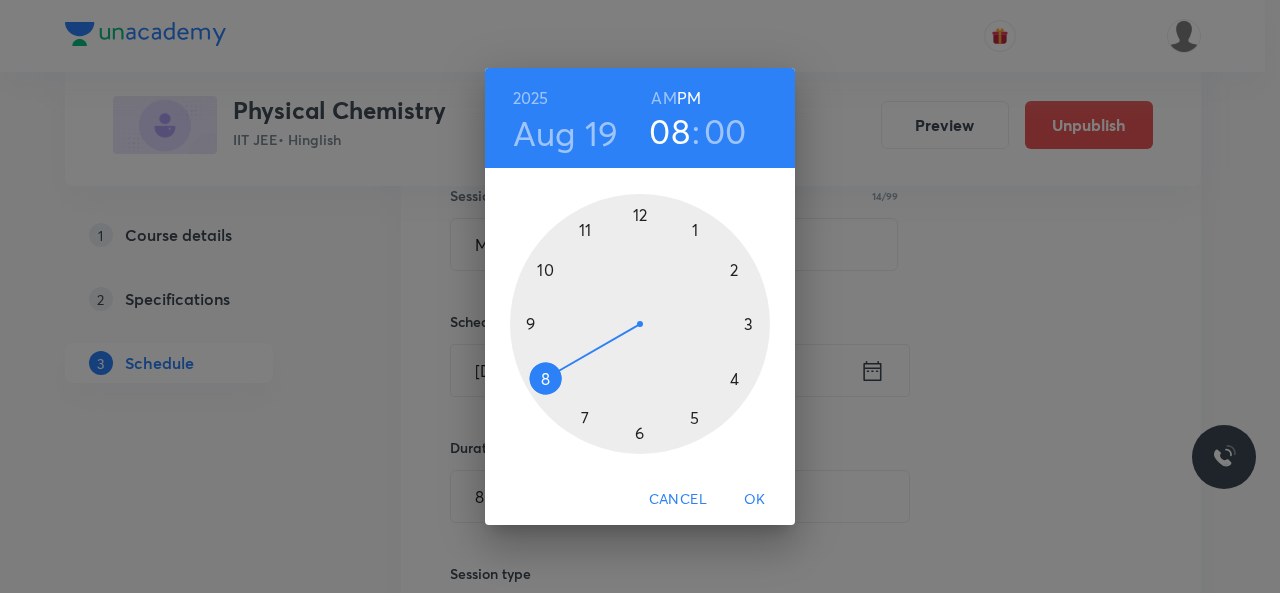click at bounding box center [640, 324] 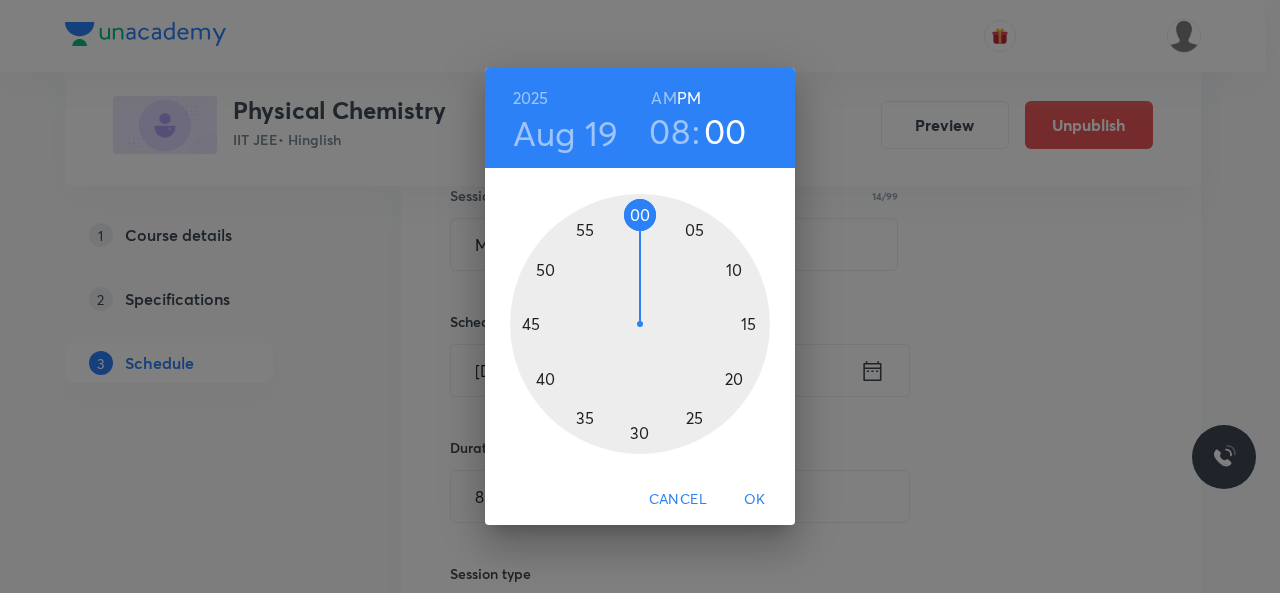 click at bounding box center [640, 324] 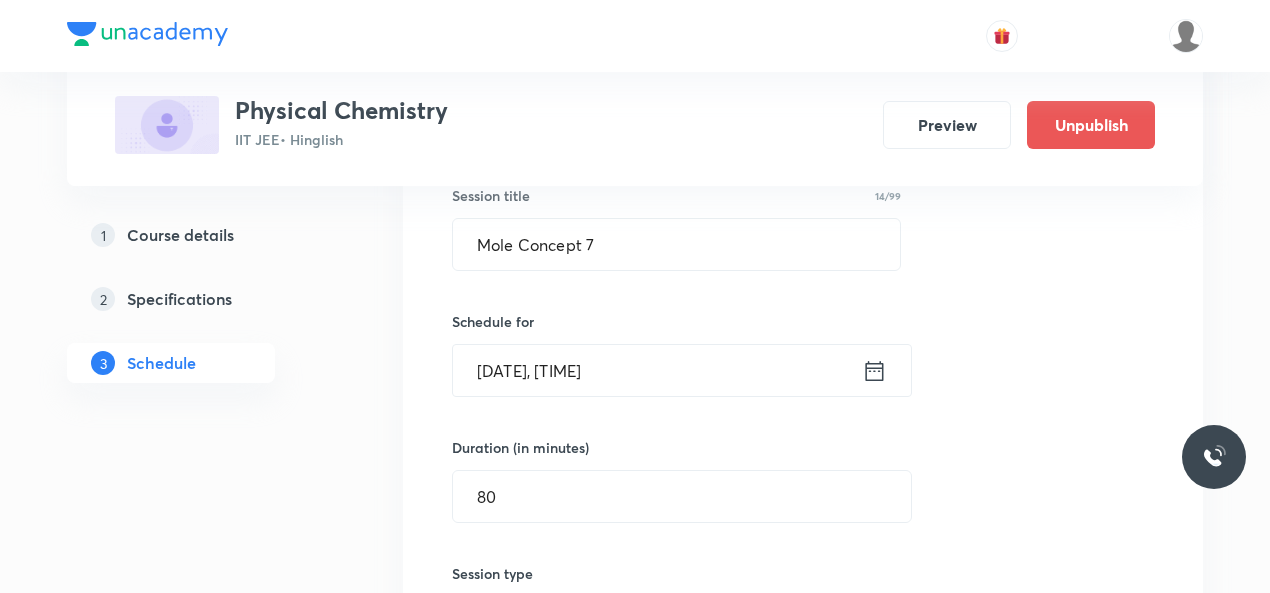click on "Physical Chemistry IIT JEE  • Hinglish Preview Unpublish" at bounding box center (635, 125) 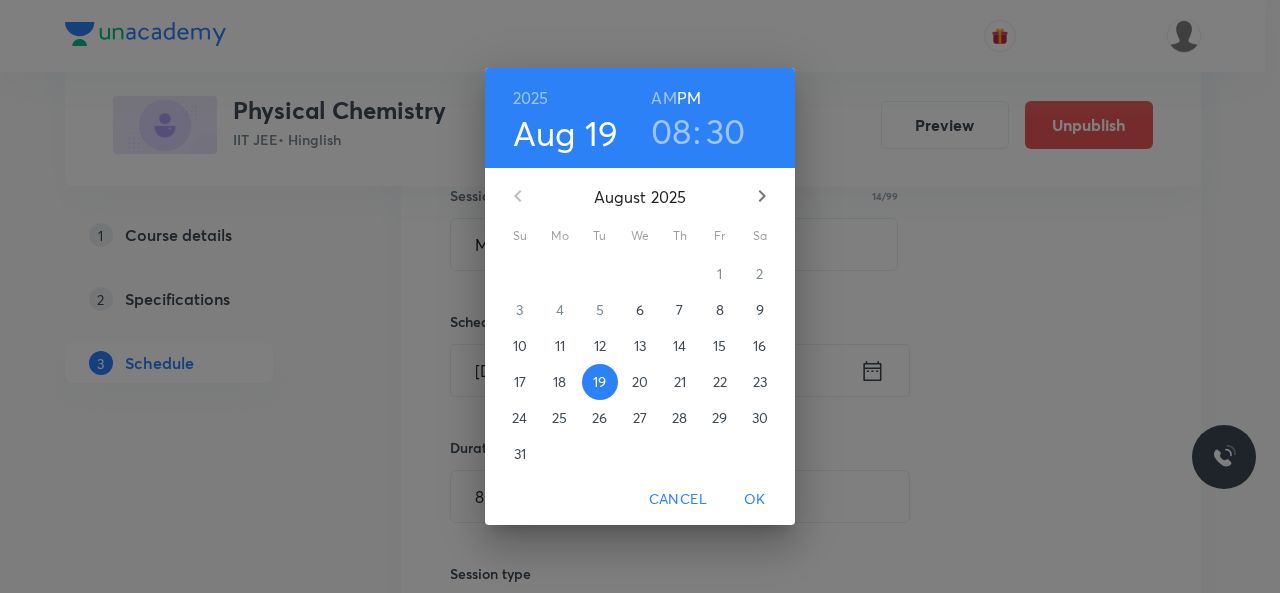 click on "AM" at bounding box center (663, 98) 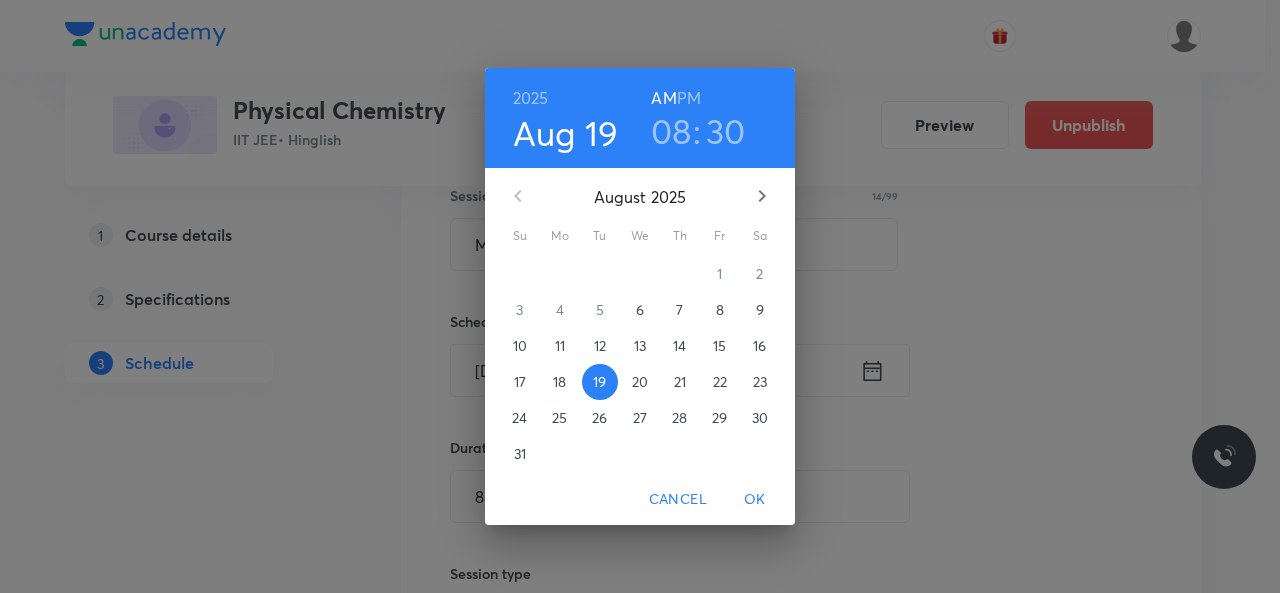 click on "OK" at bounding box center [755, 499] 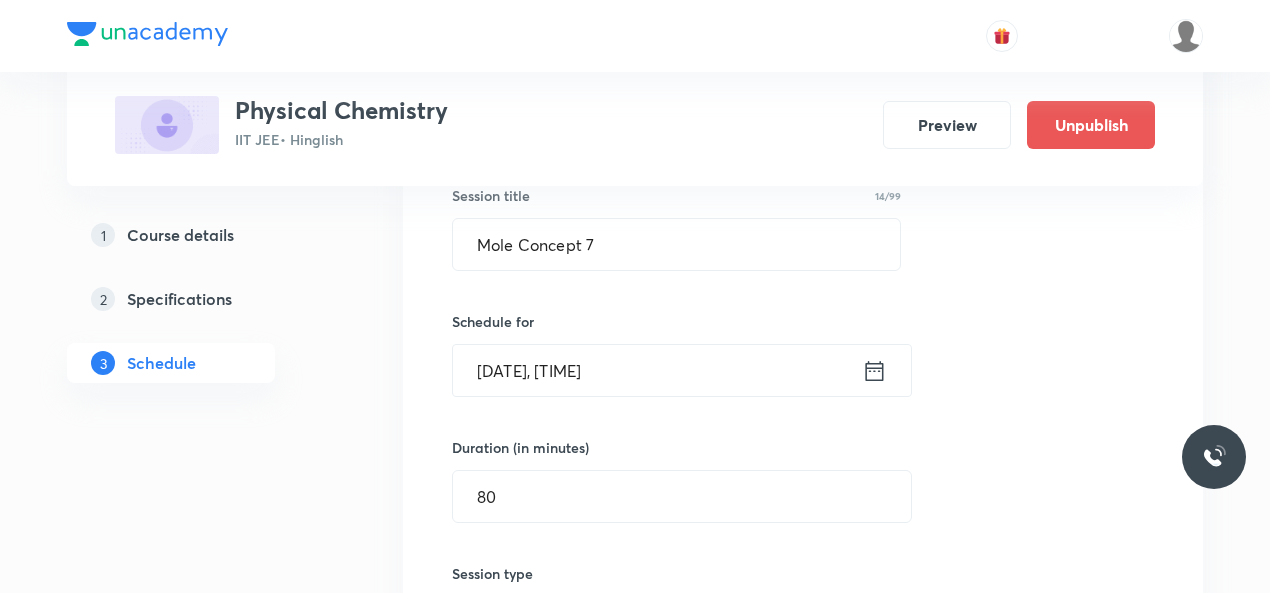scroll, scrollTop: 2090, scrollLeft: 0, axis: vertical 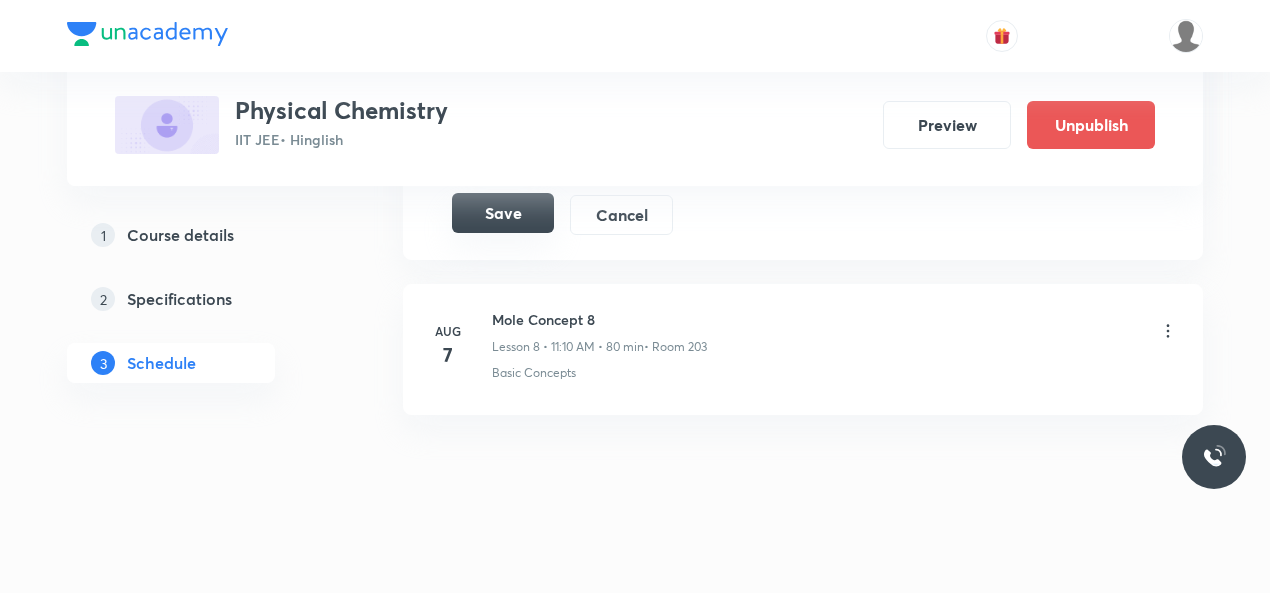 click on "Save" at bounding box center (503, 213) 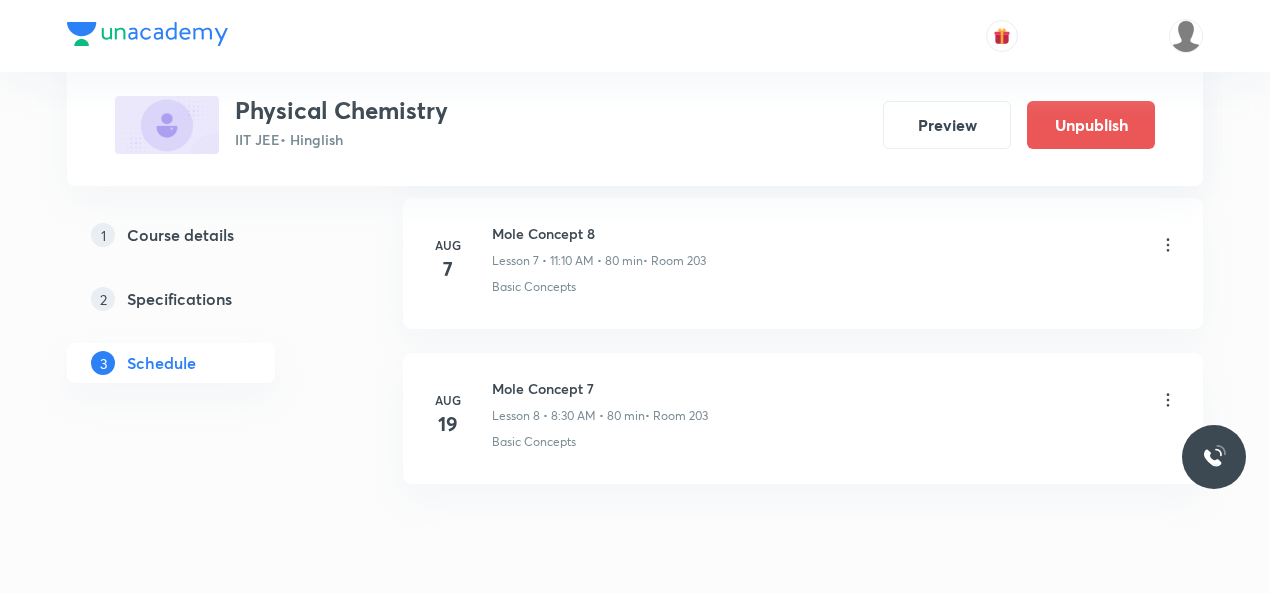 scroll, scrollTop: 1258, scrollLeft: 0, axis: vertical 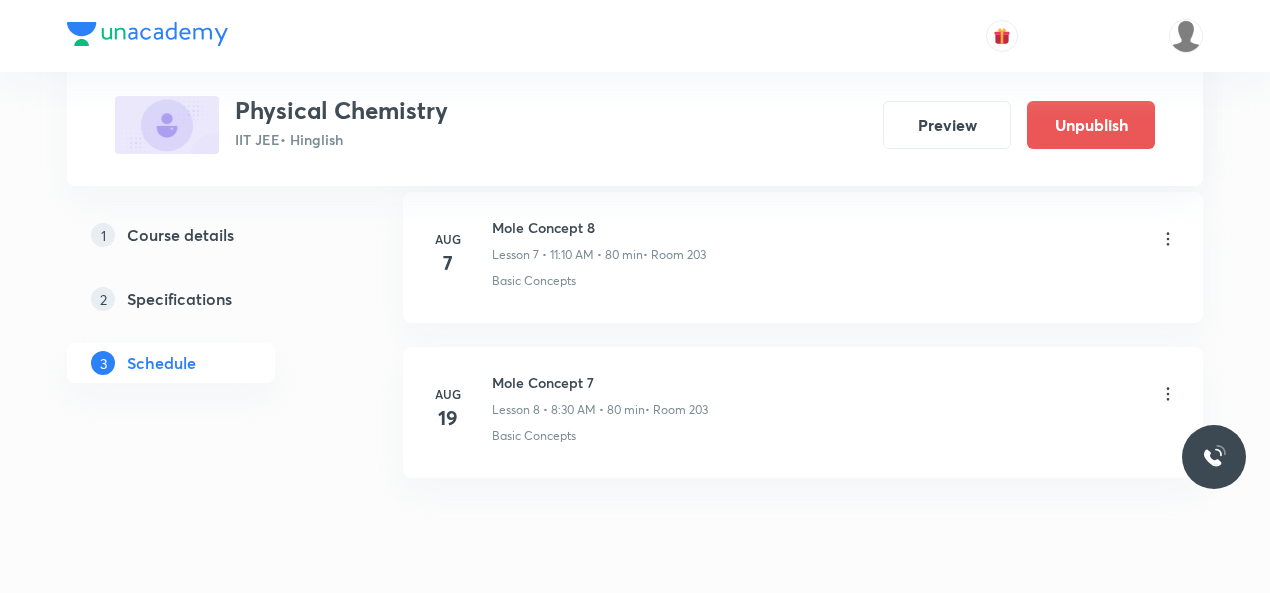 click on "Mole Concept 8" at bounding box center [599, 227] 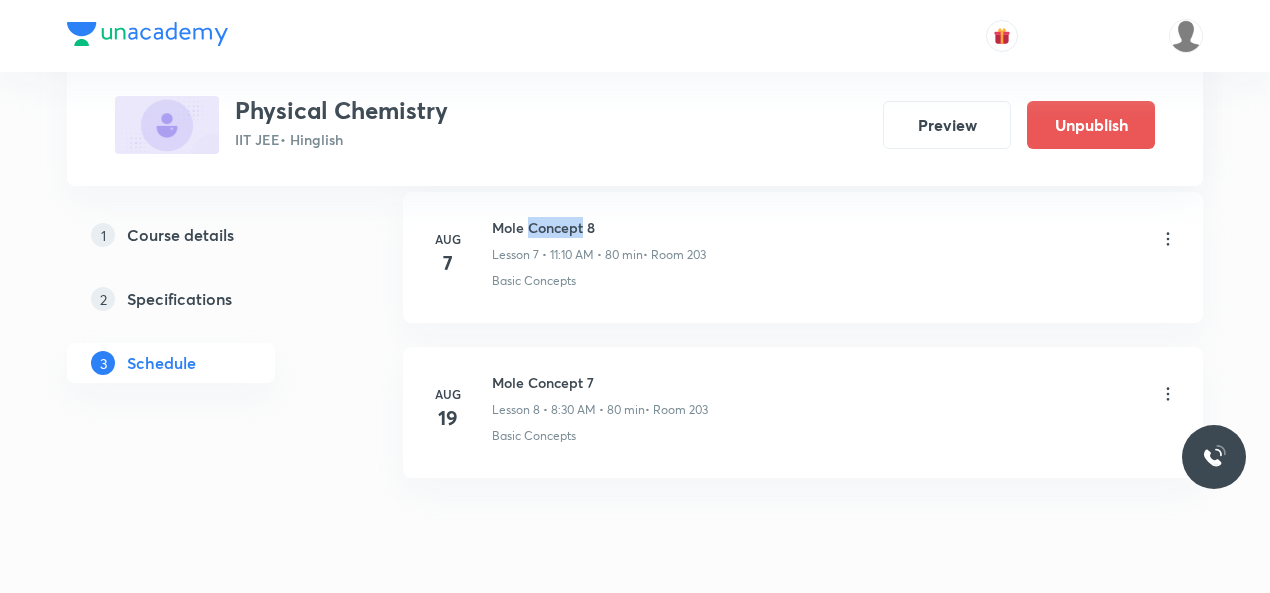 click on "Mole Concept 8" at bounding box center (599, 227) 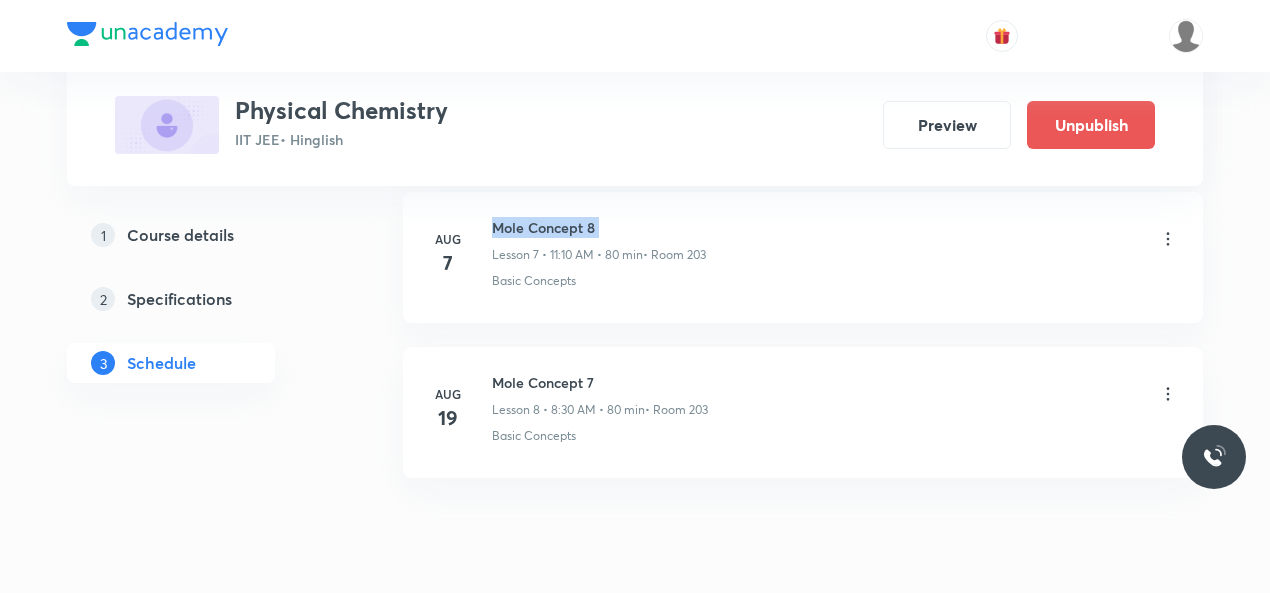 click on "Mole Concept 8" at bounding box center (599, 227) 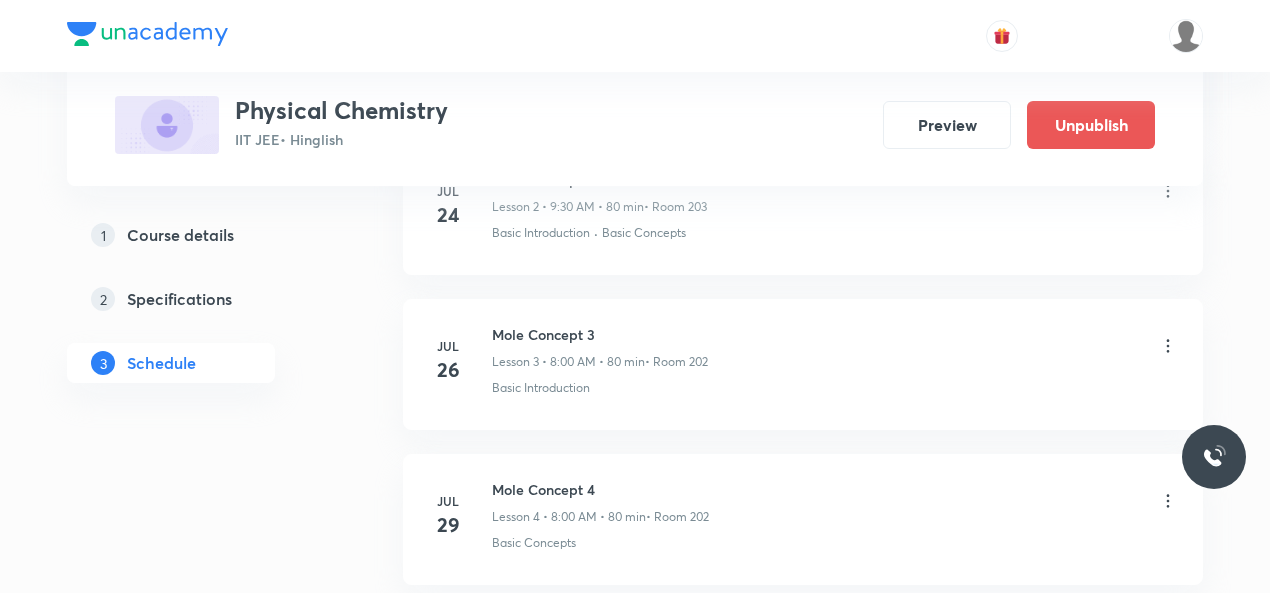 scroll, scrollTop: 0, scrollLeft: 0, axis: both 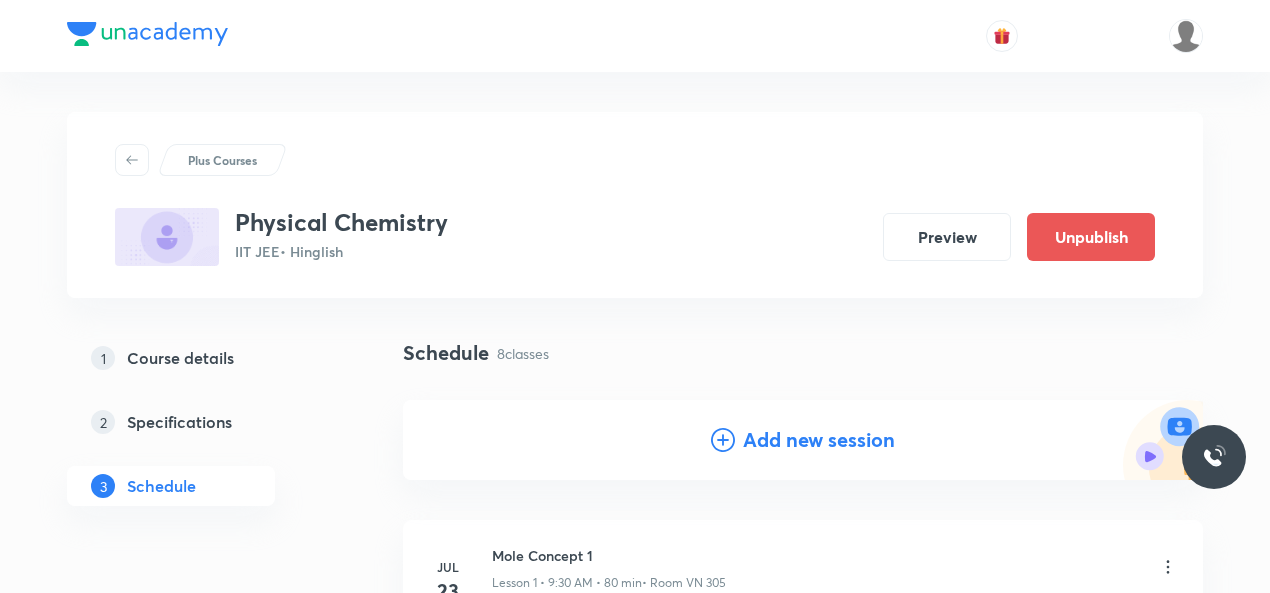 click 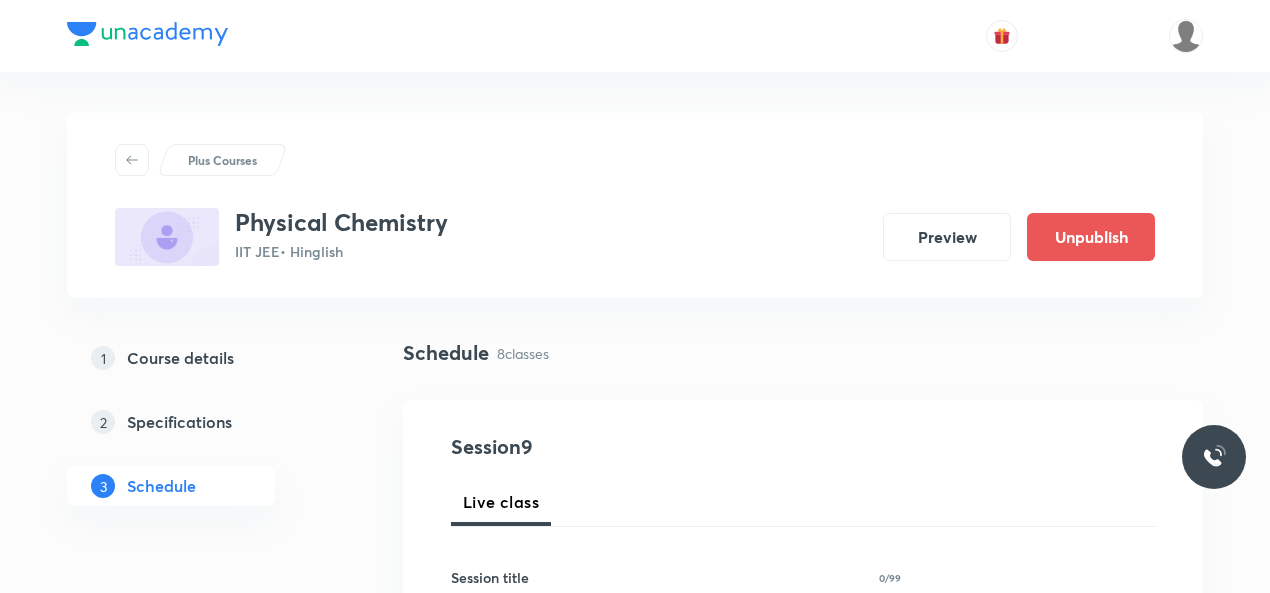 scroll, scrollTop: 84, scrollLeft: 0, axis: vertical 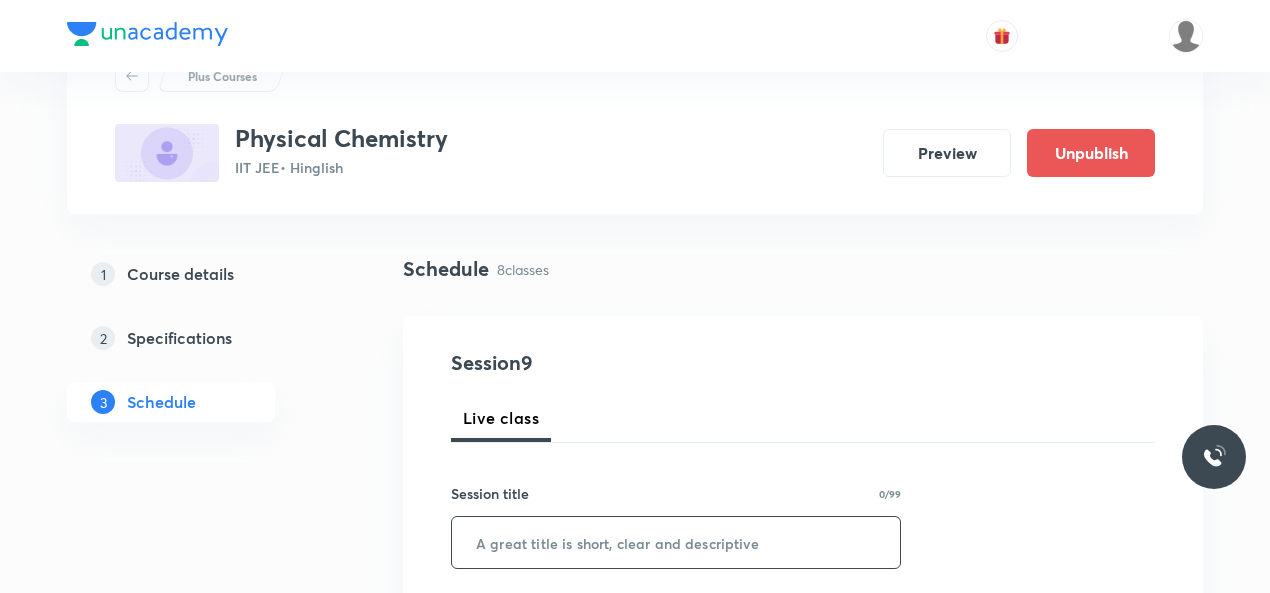 click at bounding box center (676, 542) 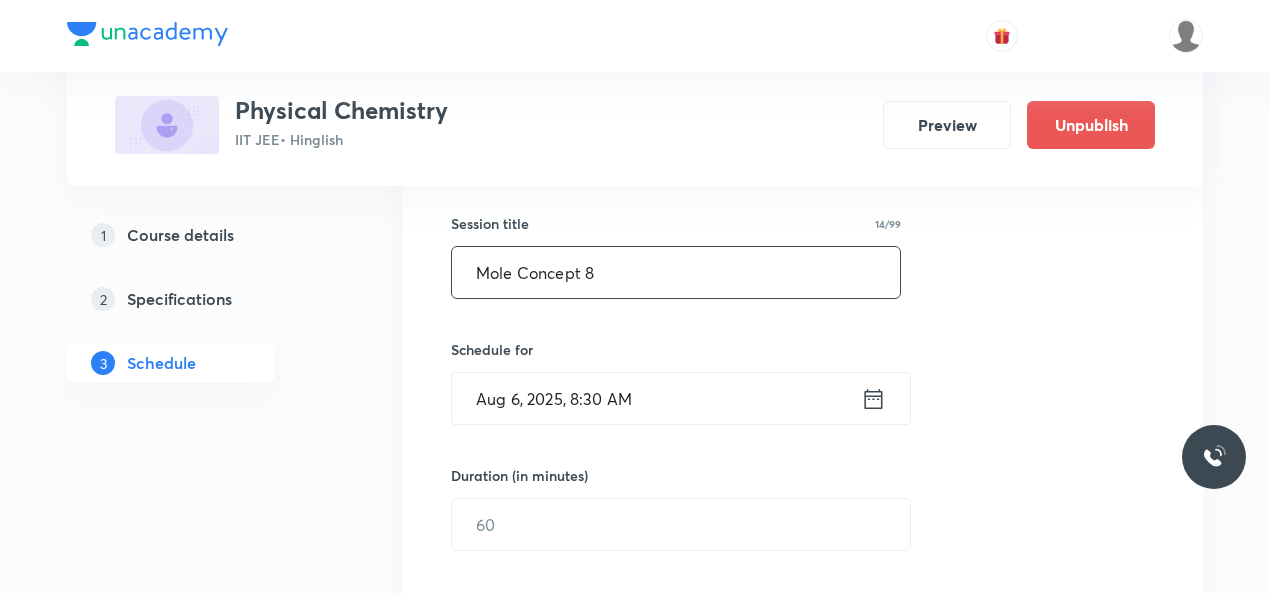 scroll, scrollTop: 405, scrollLeft: 0, axis: vertical 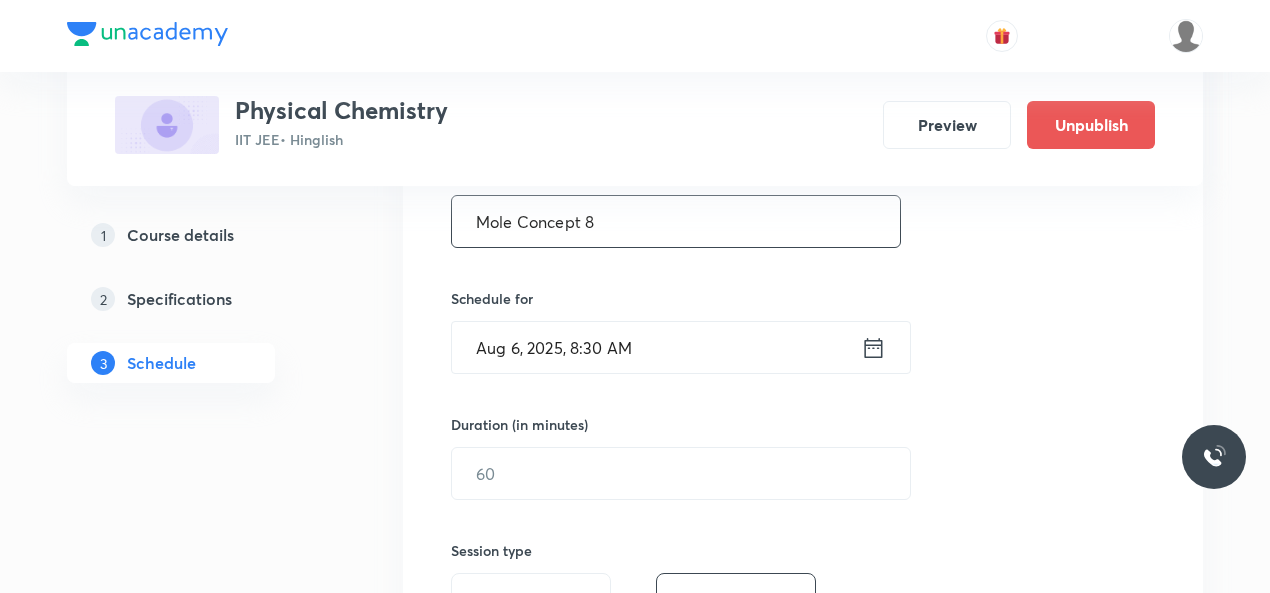 type on "Mole Concept 8" 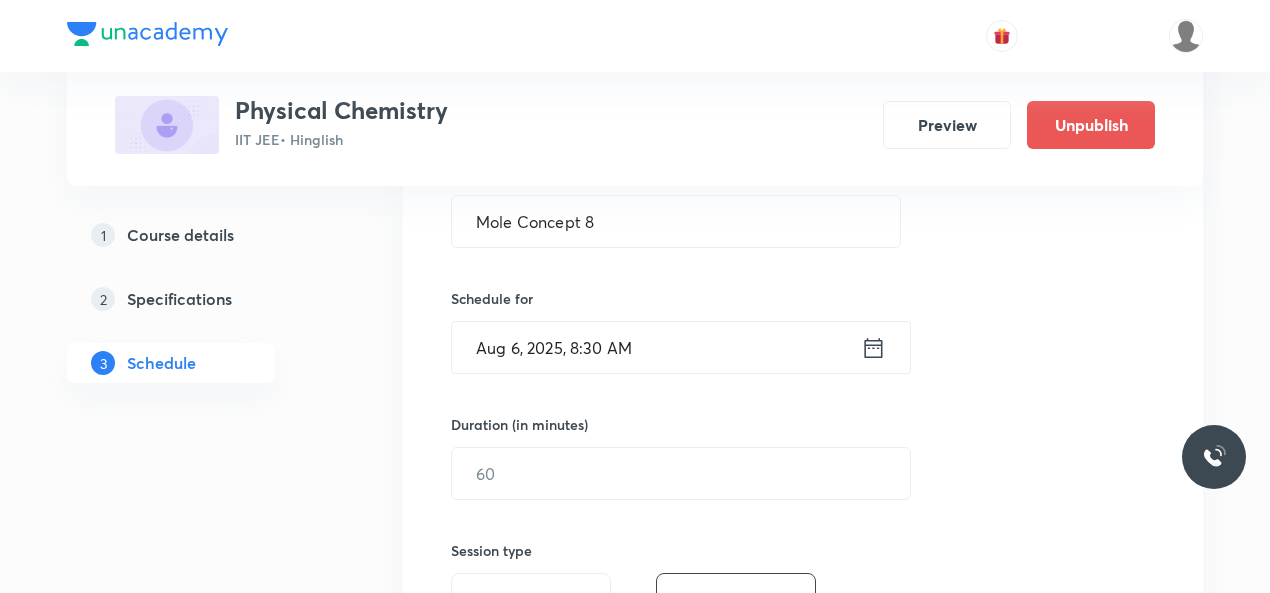 click on "Aug 6, 2025, 8:30 AM" at bounding box center [656, 347] 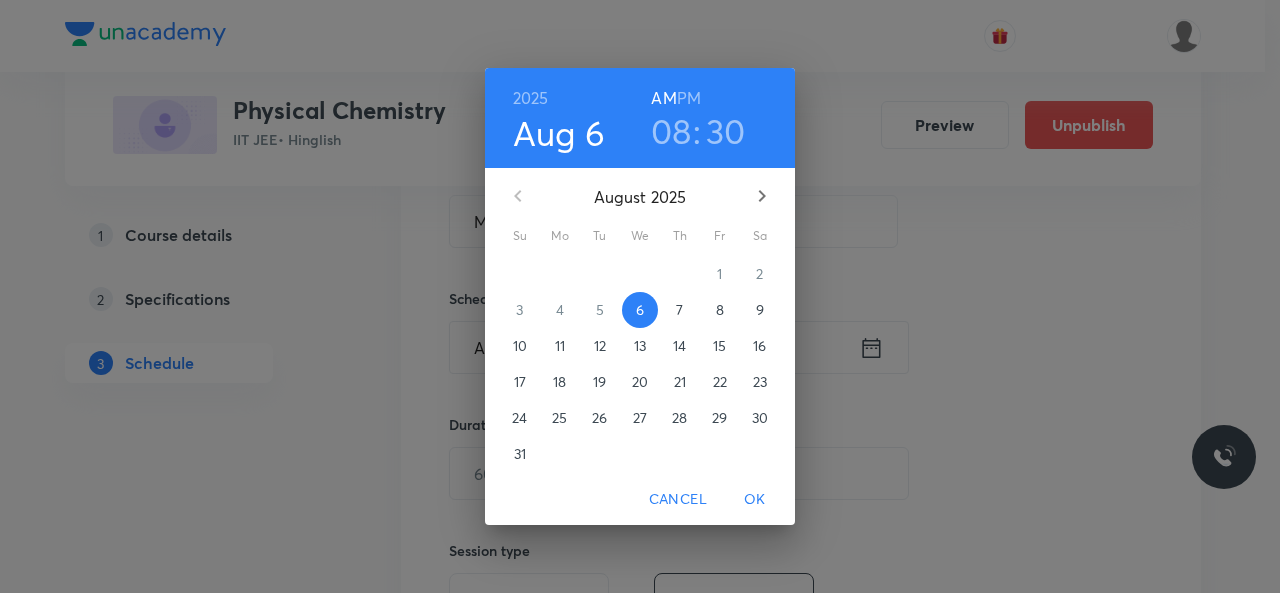 click on "OK" at bounding box center (755, 499) 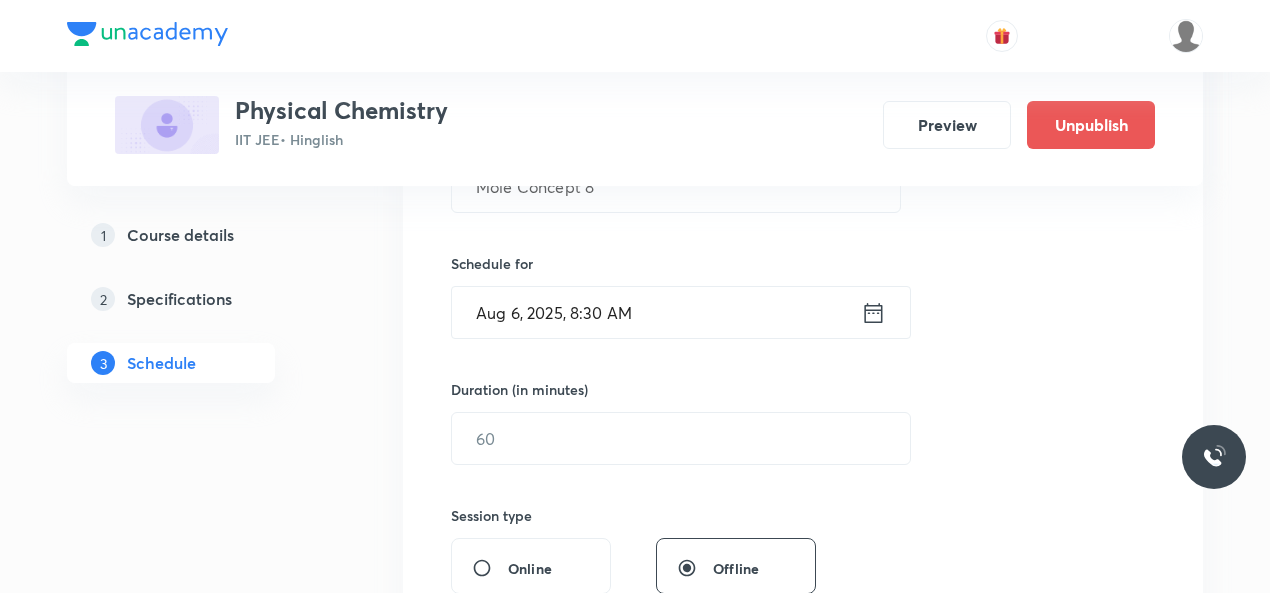 scroll, scrollTop: 445, scrollLeft: 0, axis: vertical 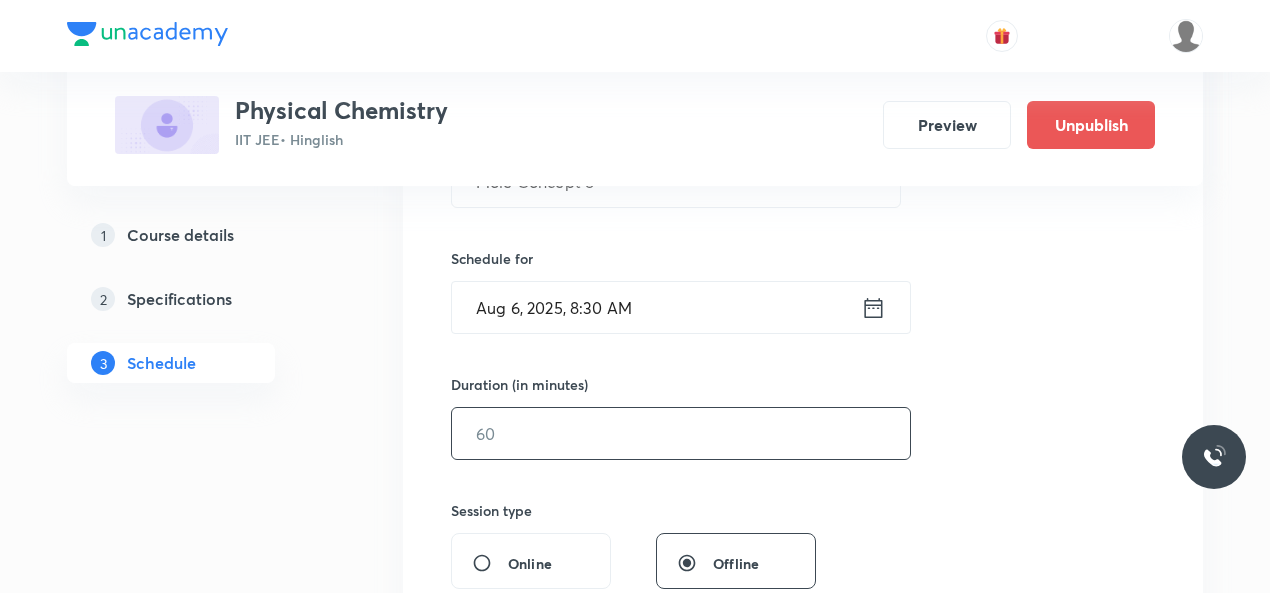 click at bounding box center [681, 433] 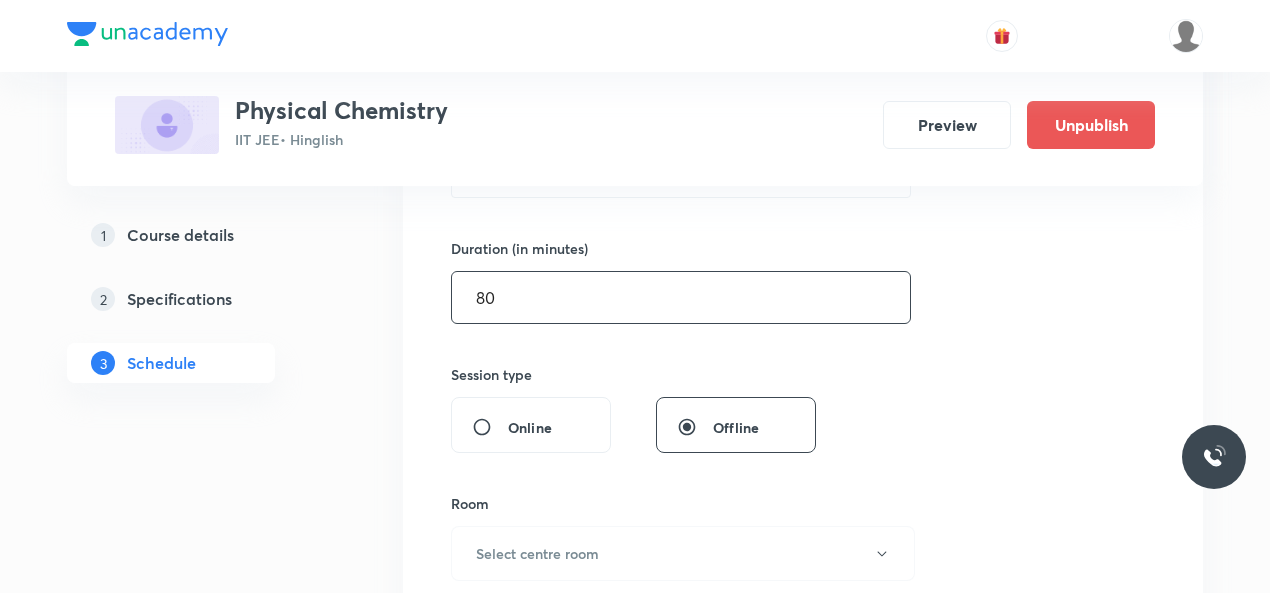scroll, scrollTop: 582, scrollLeft: 0, axis: vertical 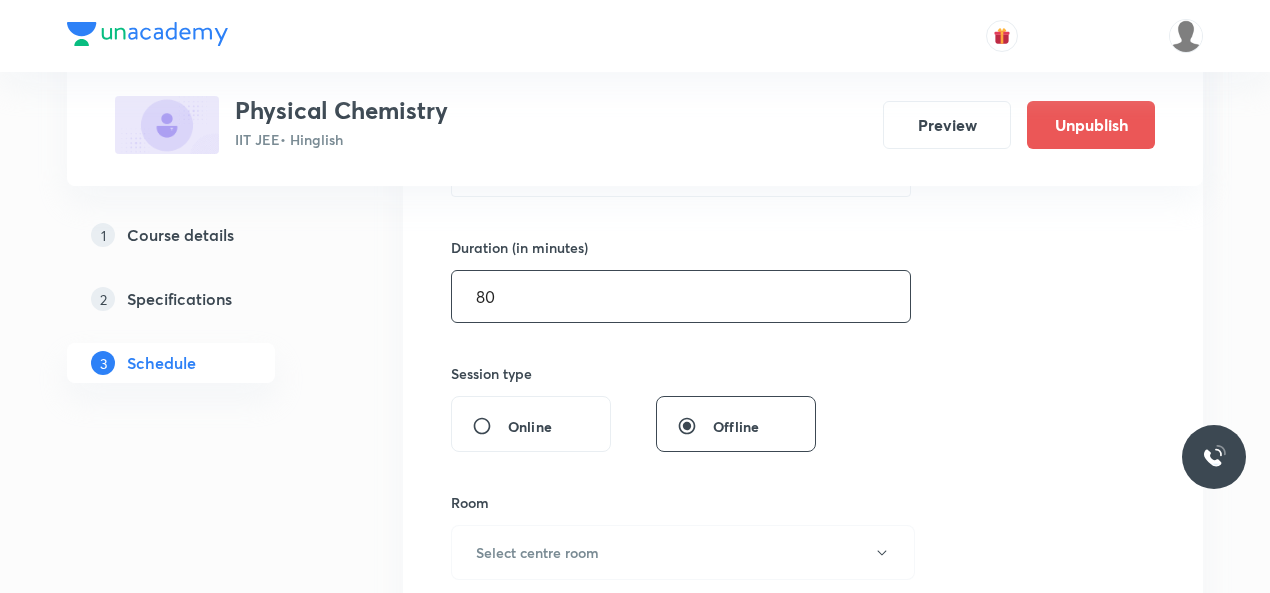 type on "8" 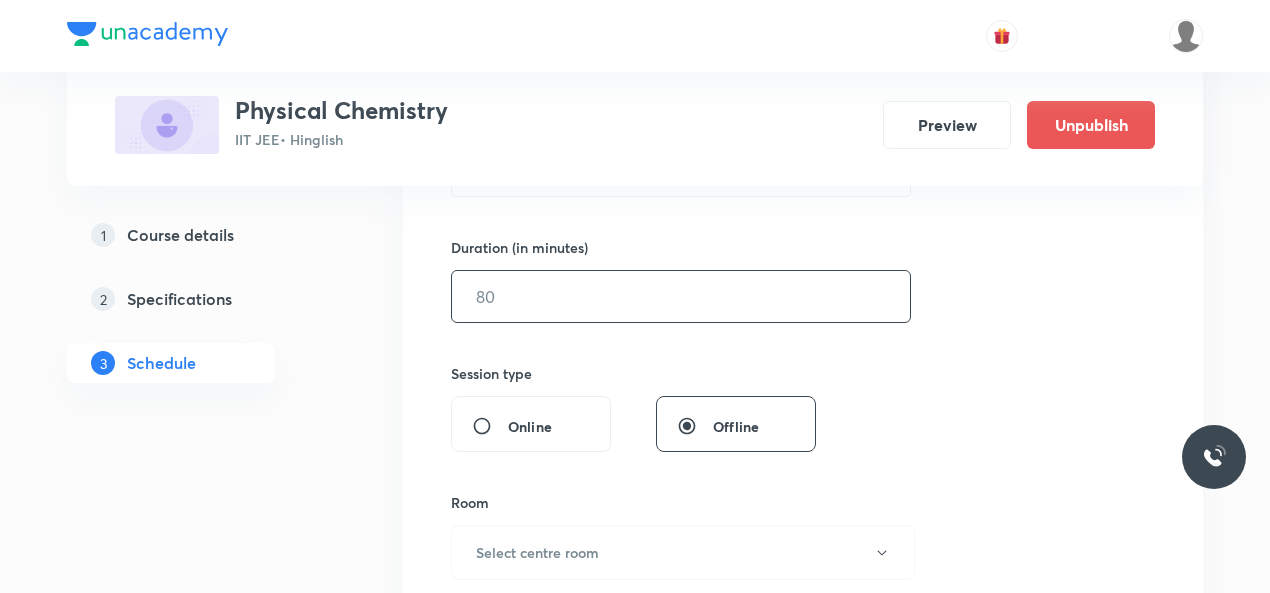 type on "0" 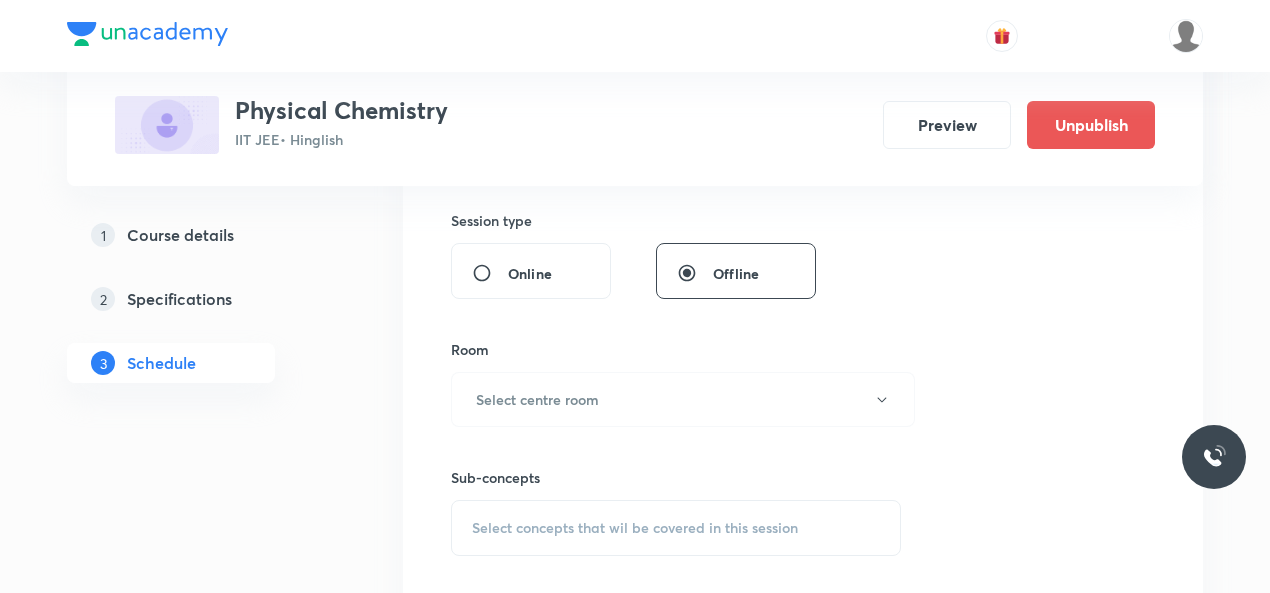 scroll, scrollTop: 736, scrollLeft: 0, axis: vertical 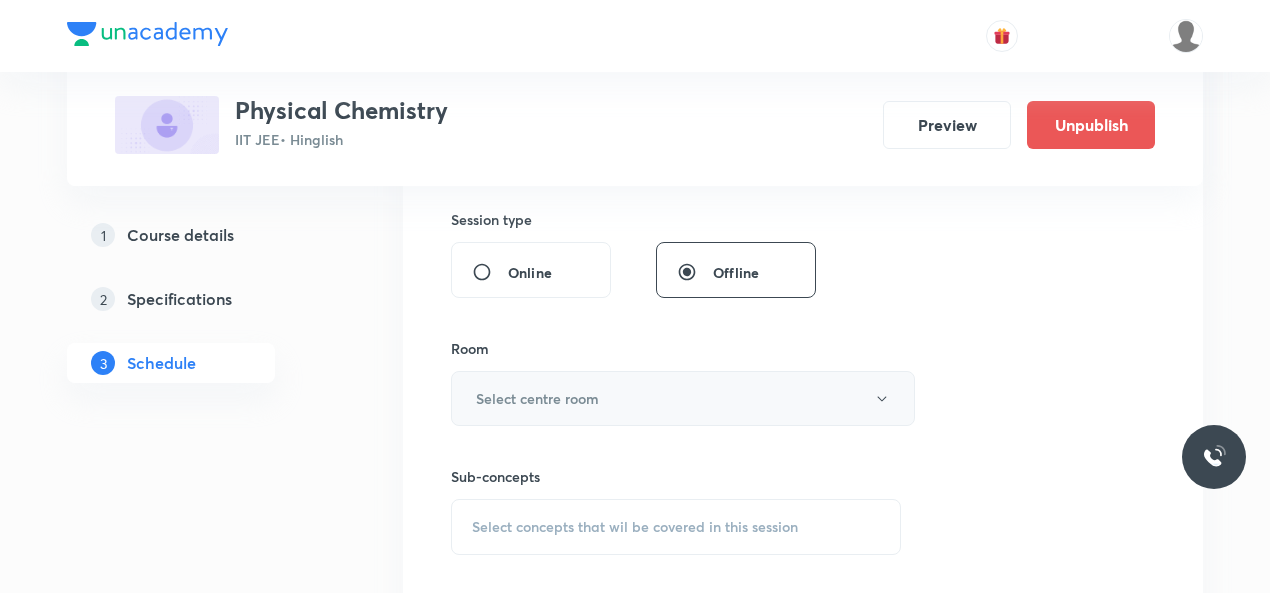 type on "50" 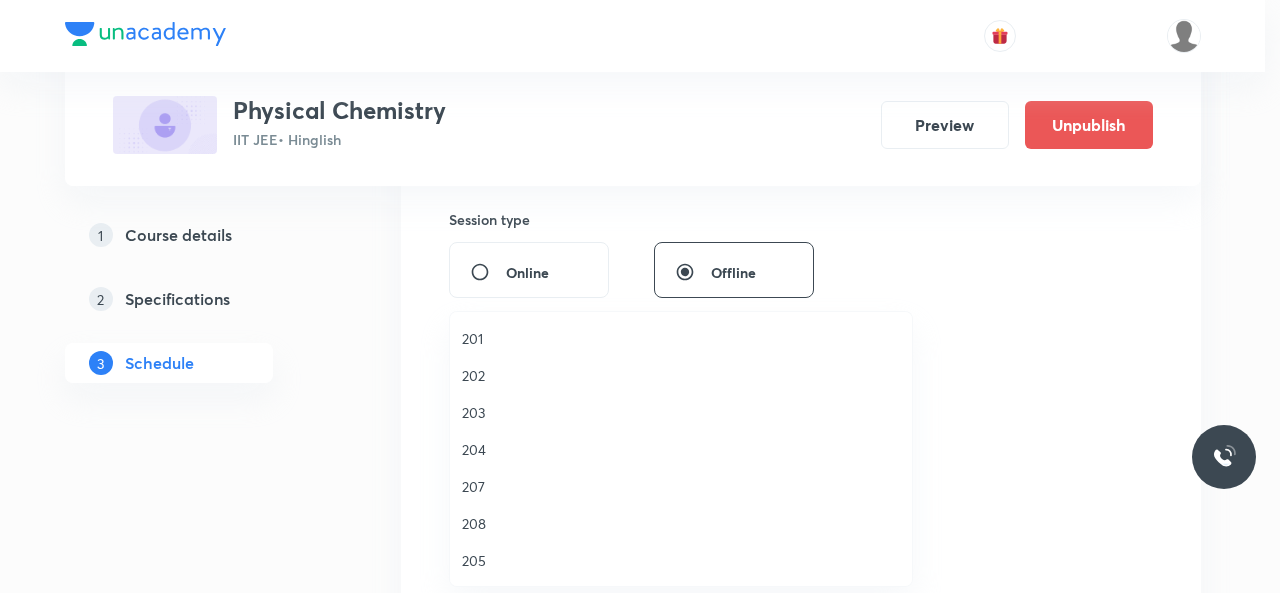 click on "203" at bounding box center (681, 412) 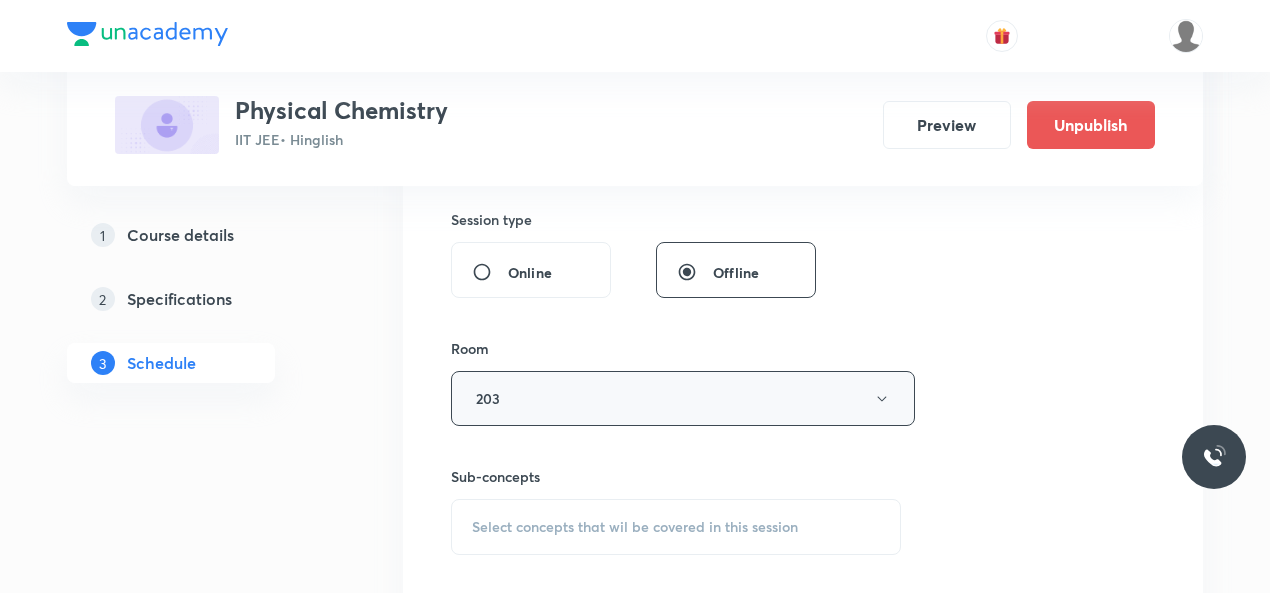 scroll, scrollTop: 822, scrollLeft: 0, axis: vertical 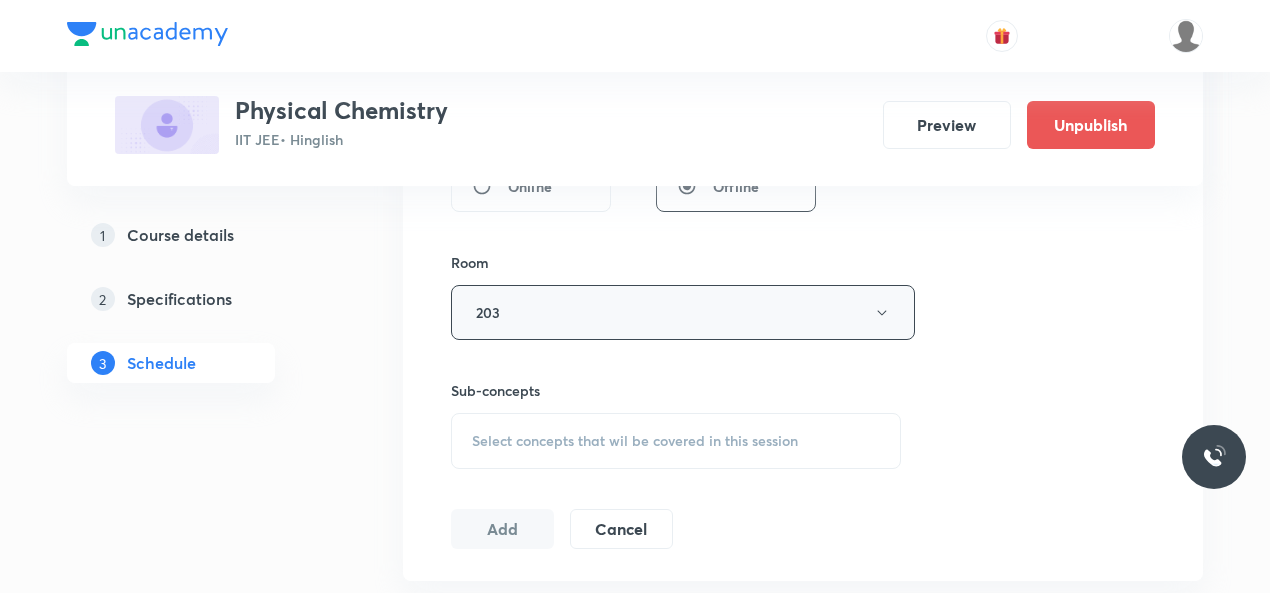 click on "Select concepts that wil be covered in this session" at bounding box center (676, 441) 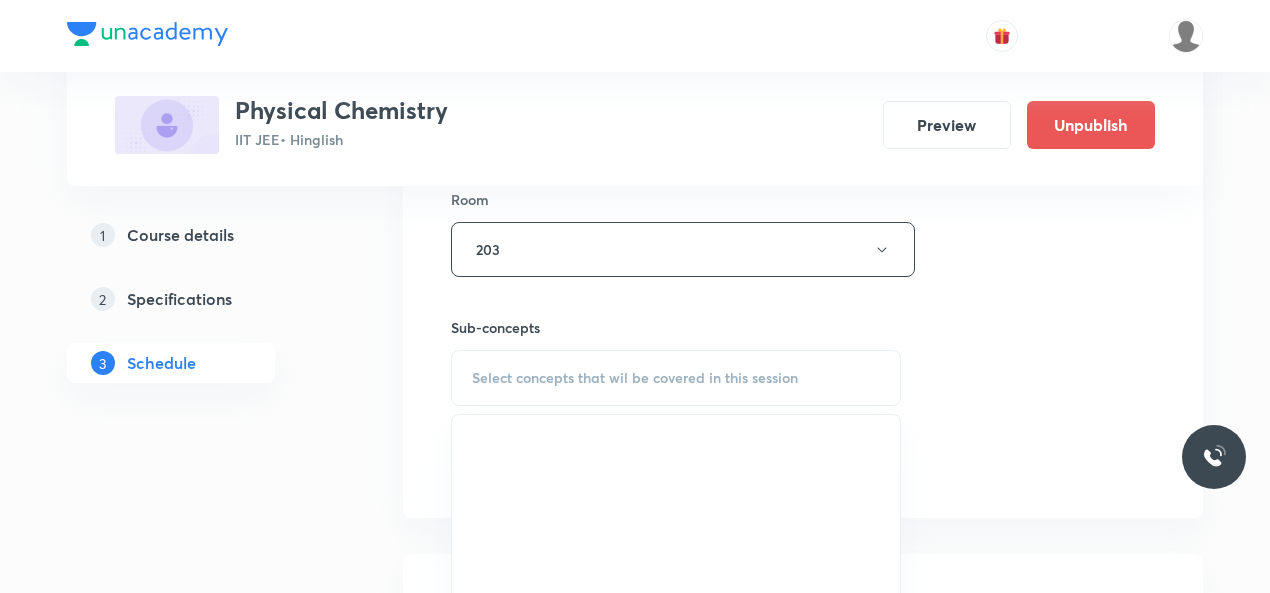 scroll, scrollTop: 887, scrollLeft: 0, axis: vertical 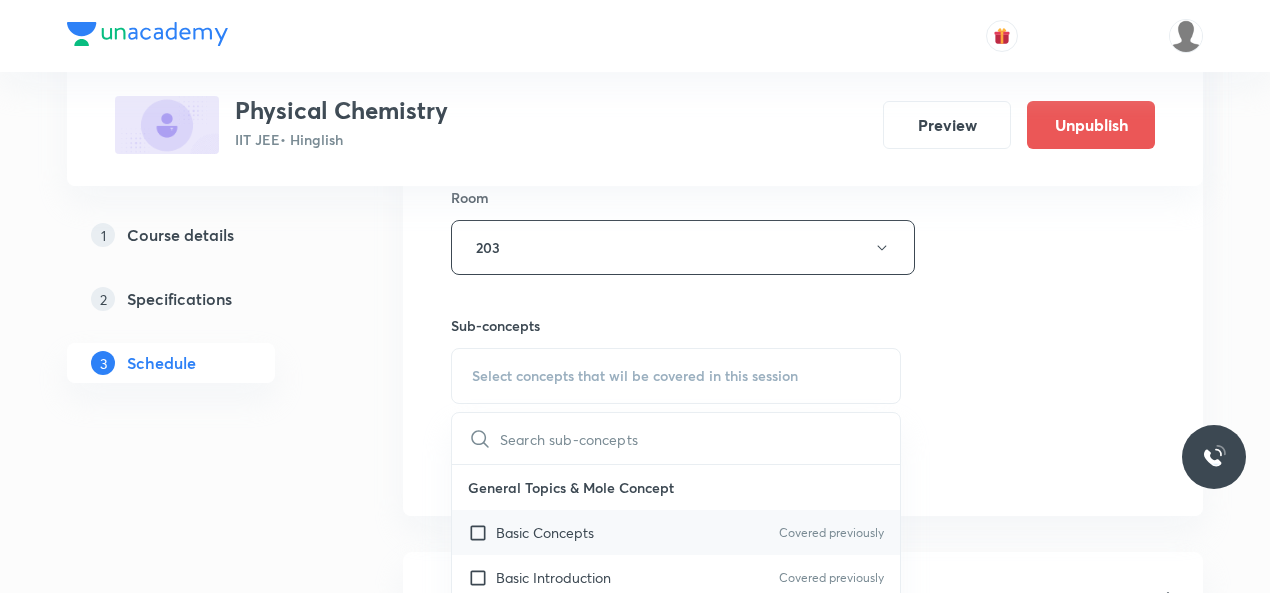 click on "Basic Concepts" at bounding box center [545, 532] 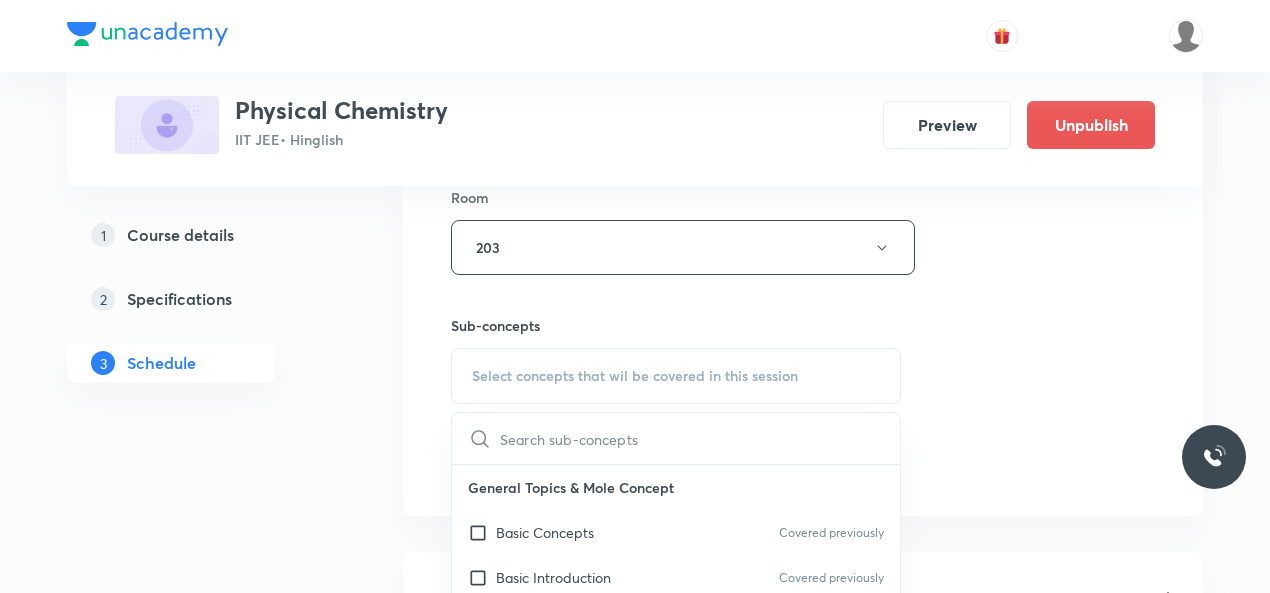 checkbox on "true" 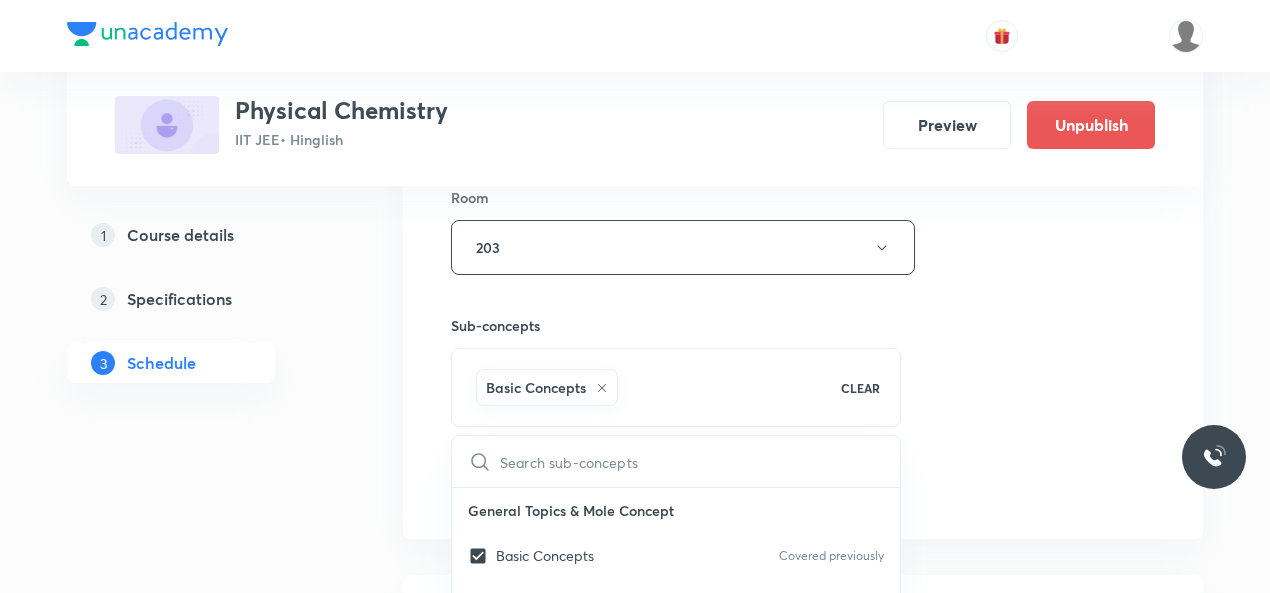 click on "Session  9 Live class Session title 14/99 Mole Concept 8 ​ Schedule for [DATE], [TIME] ​ Duration (in minutes) 50 ​   Session type Online Offline Room 203 Sub-concepts Basic Concepts CLEAR ​ General Topics & Mole Concept Basic Concepts Covered previously Basic Introduction Covered previously Percentage Composition Stoichiometry Principle of Atom Conservation (POAC) Relation between Stoichiometric Quantities Application of Mole Concept: Gravimetric Analysis Different Laws Formula and Composition Concentration Terms Some basic concepts of Chemistry Atomic Structure Discovery Of Electron Some Prerequisites of Physics Discovery Of Protons And Neutrons Atomic Models and Theories  Representation Of Atom With Electrons And Neutrons Nature of Waves Nature Of Electromagnetic Radiation Planck’S Quantum Theory Spectra-Continuous and Discontinuous Spectrum Bohr’s Model For Hydrogen Atom Photoelectric Effect Dual Nature Of Matter Heisenberg’s Uncertainty Principle Number of Waves Made by the Electron" at bounding box center (803, 26) 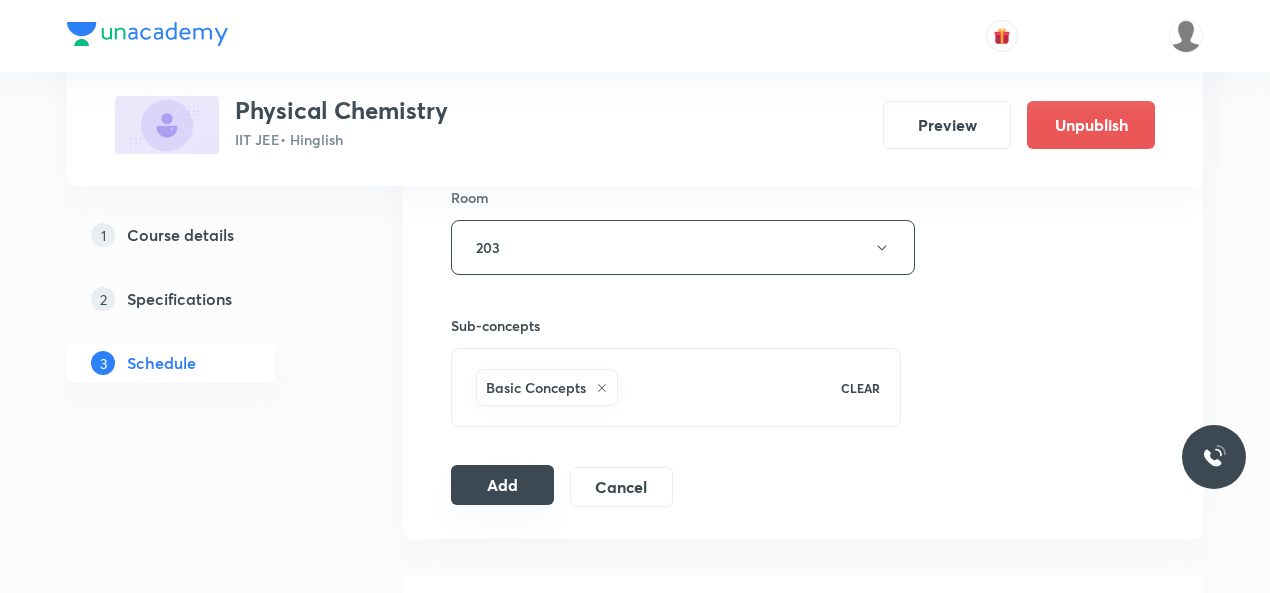 click on "Add" at bounding box center (502, 485) 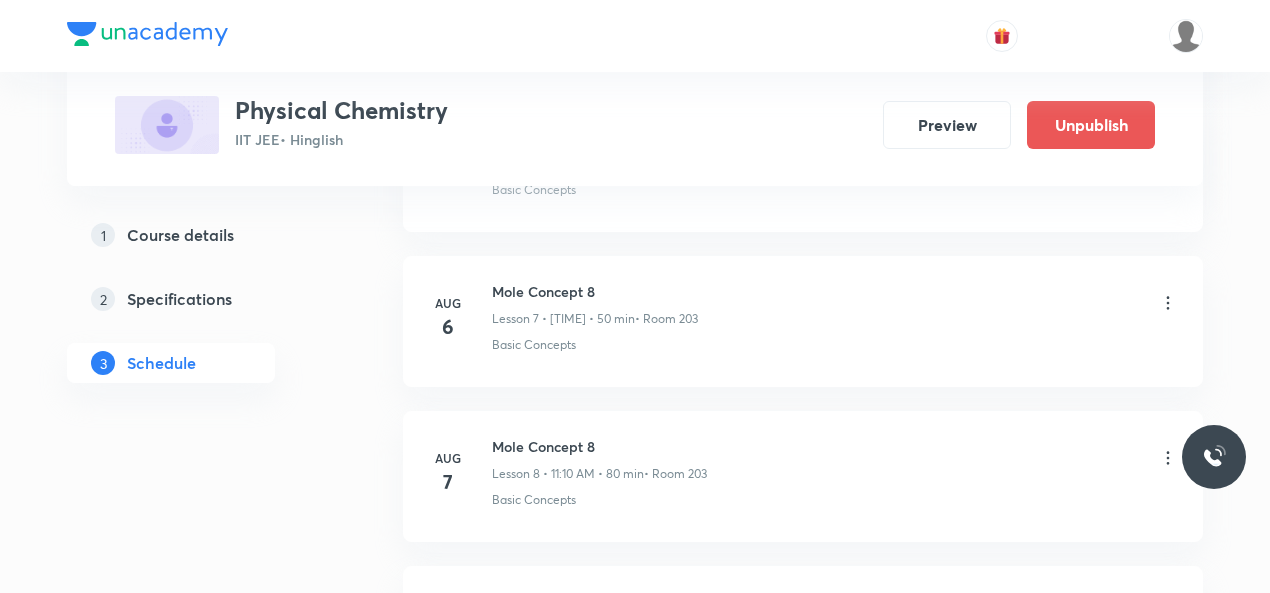 scroll, scrollTop: 1480, scrollLeft: 0, axis: vertical 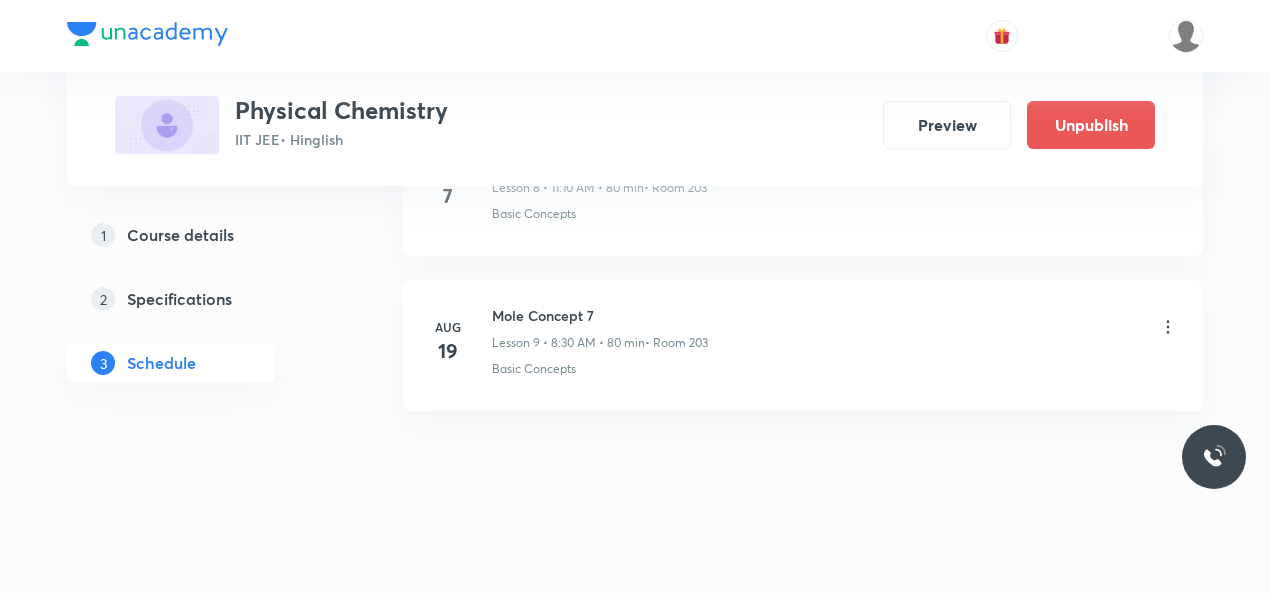 click 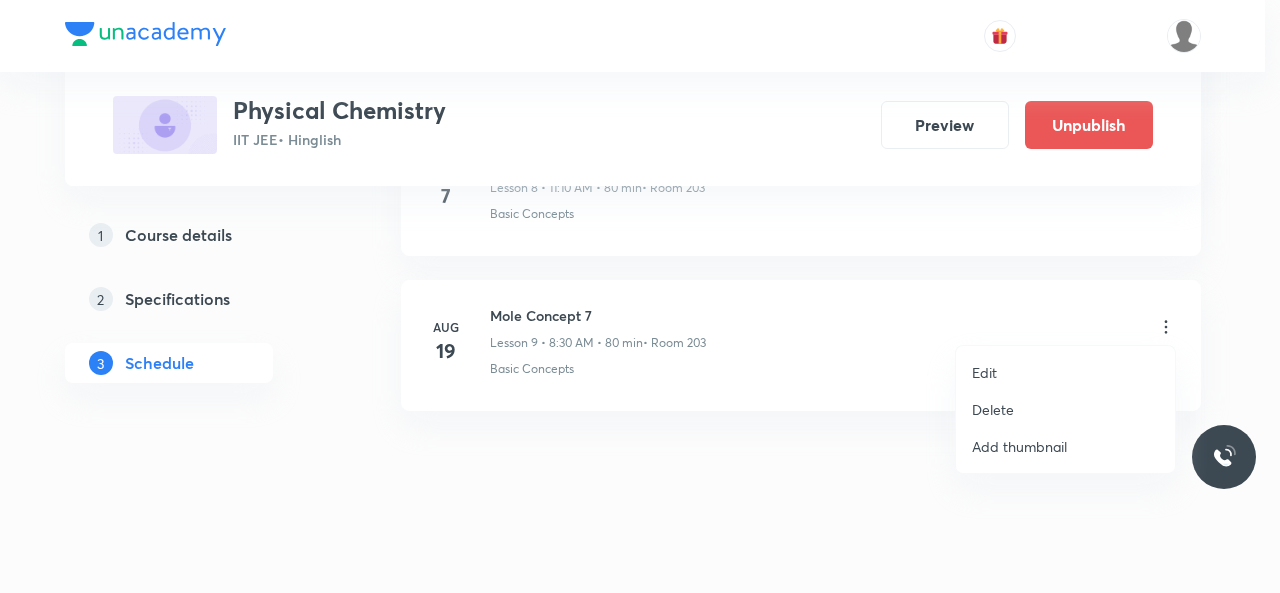 click on "Delete" at bounding box center (1065, 409) 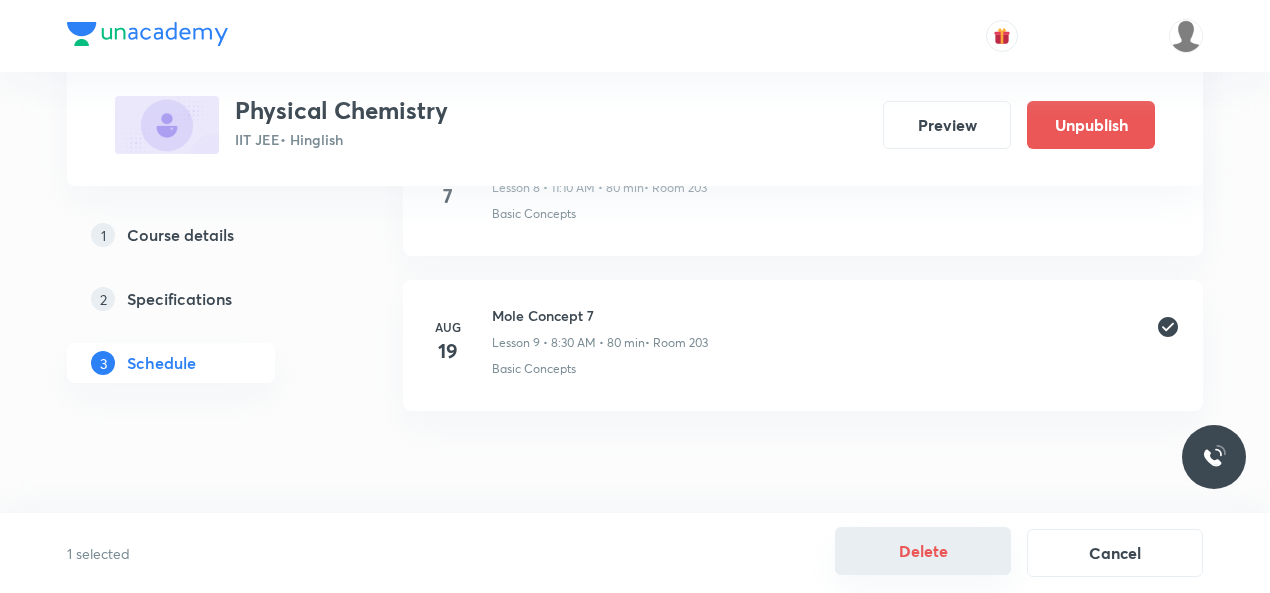 click on "Delete" at bounding box center [923, 551] 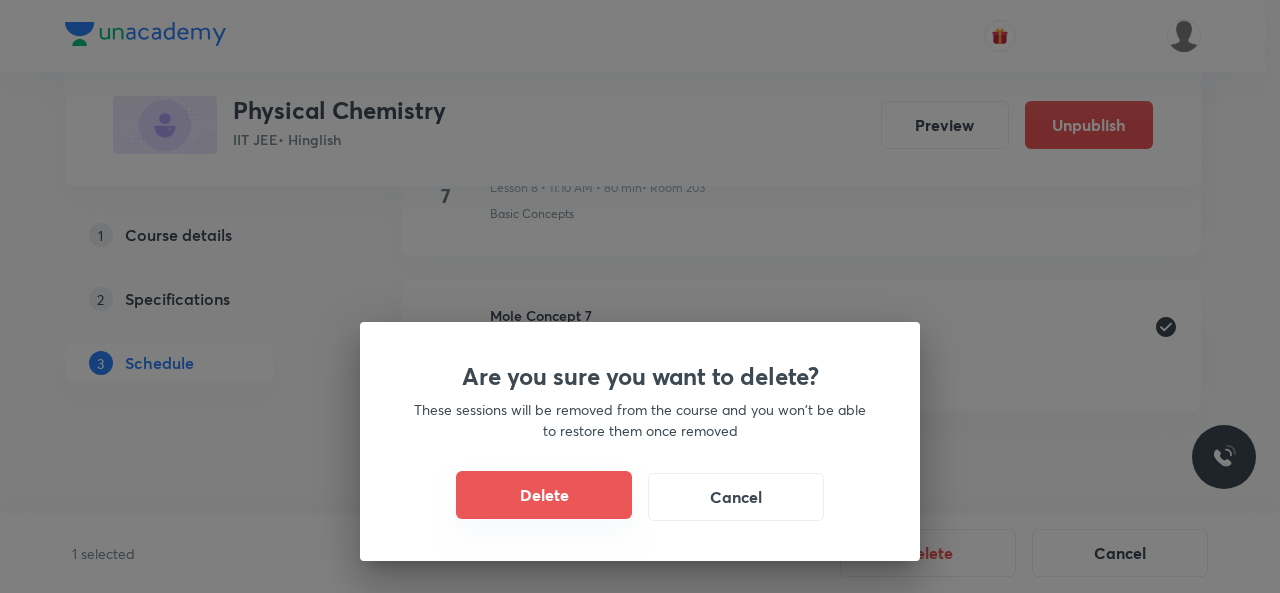 click on "Delete" at bounding box center [544, 495] 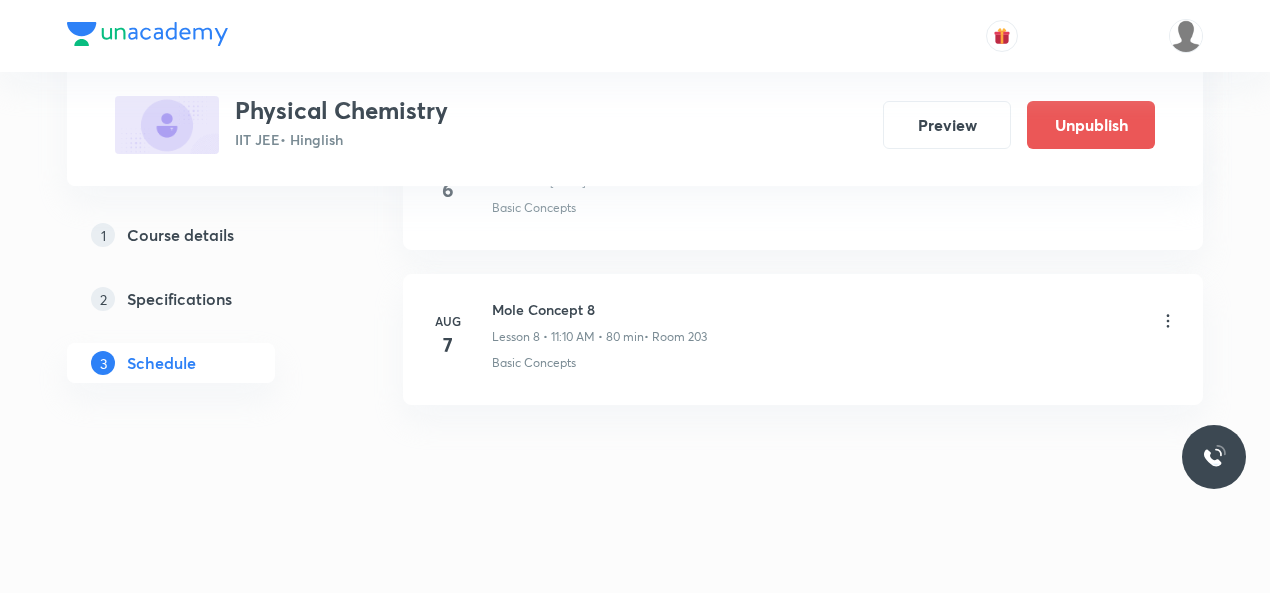 scroll, scrollTop: 1326, scrollLeft: 0, axis: vertical 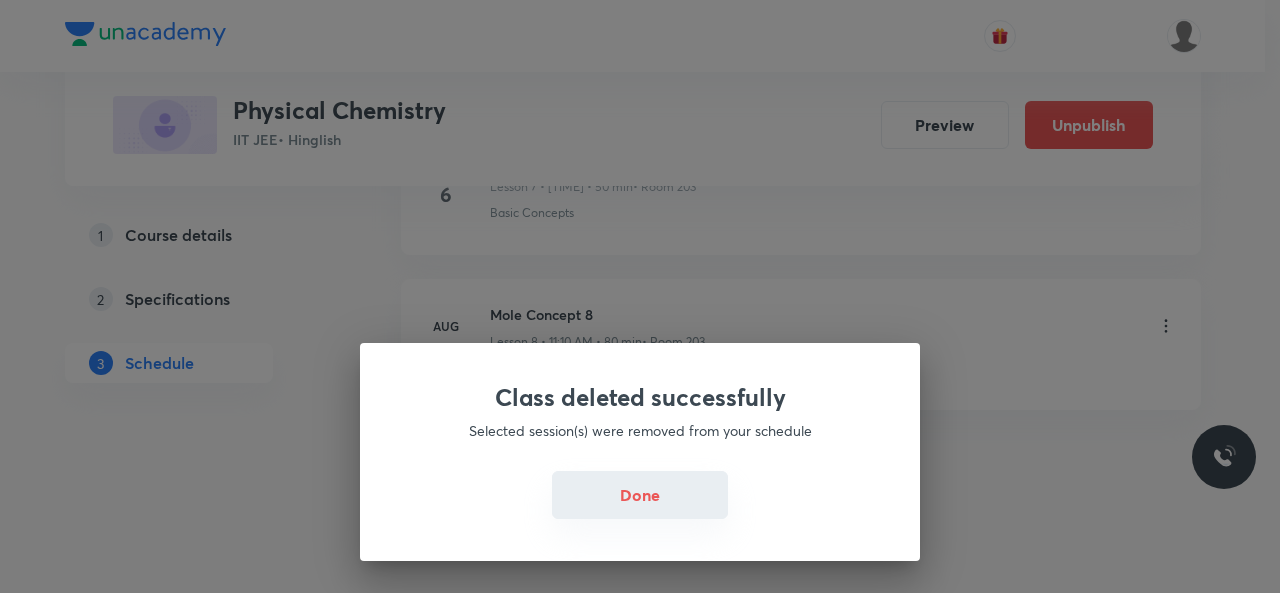 click on "Done" at bounding box center (640, 495) 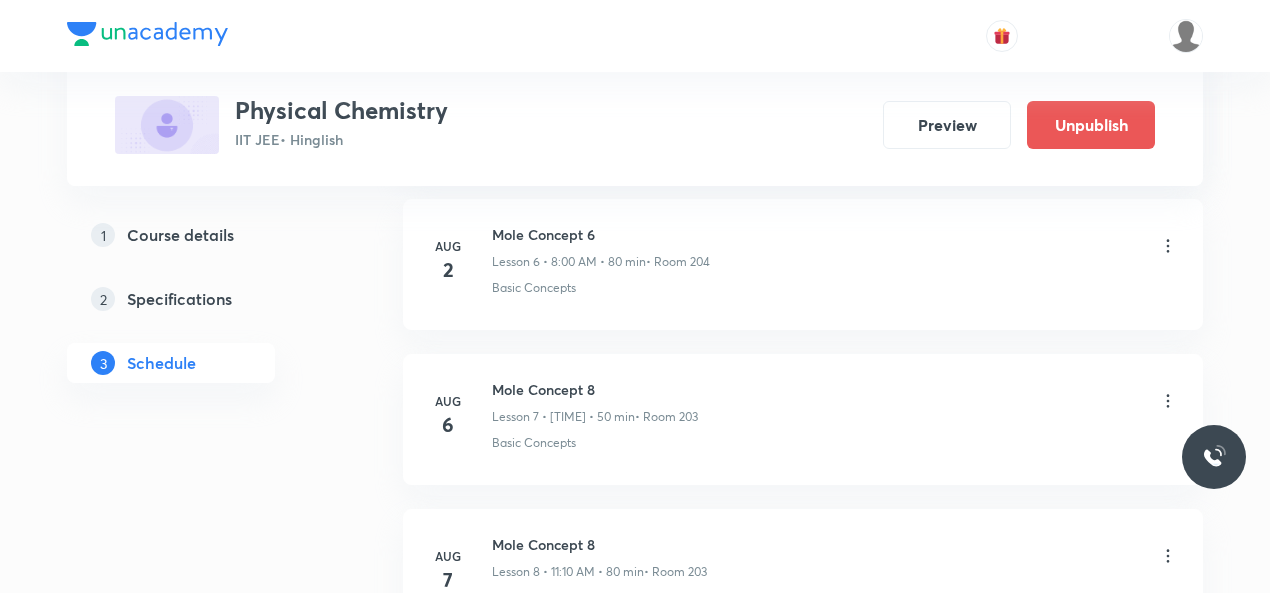 scroll, scrollTop: 1094, scrollLeft: 0, axis: vertical 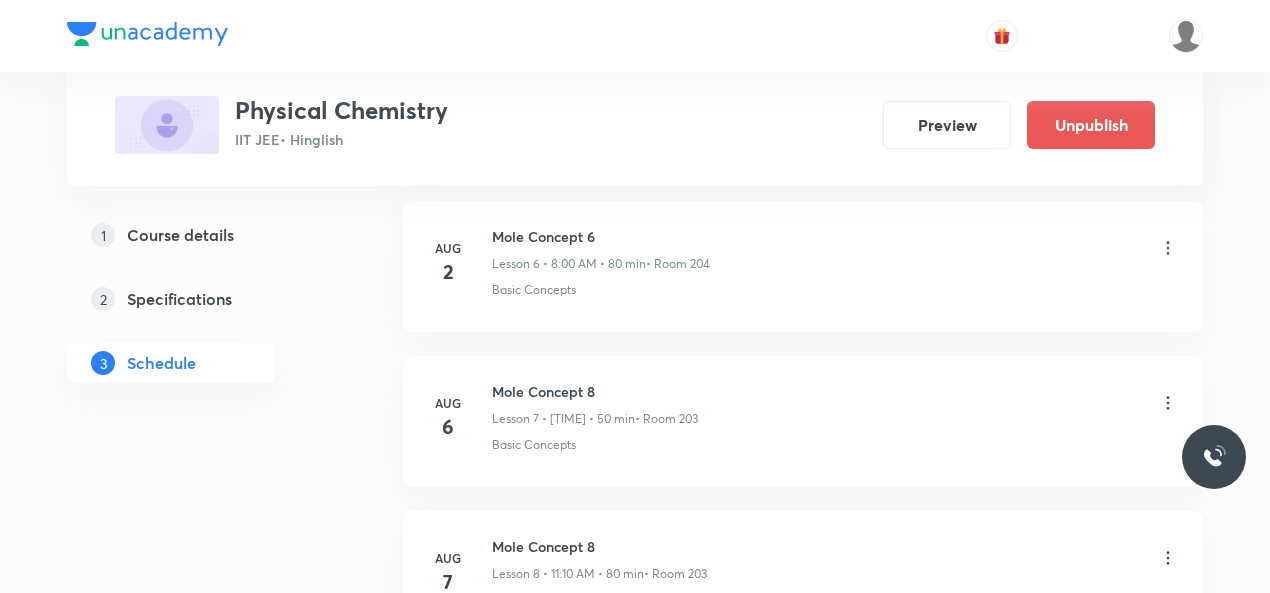 click 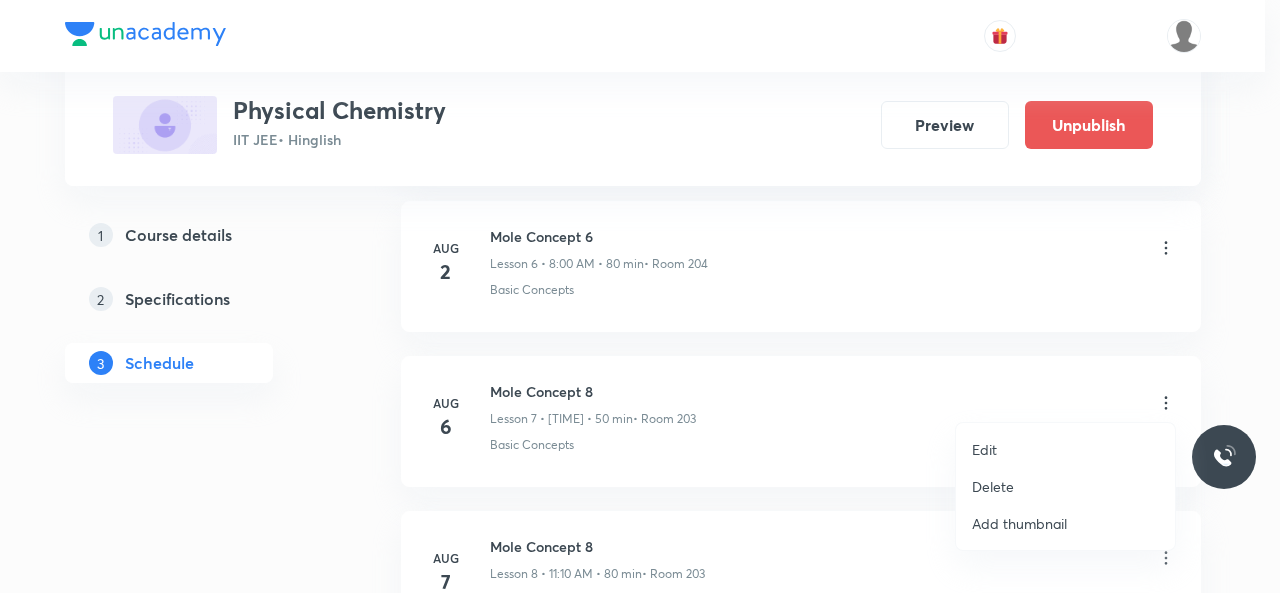 click on "Edit" at bounding box center (984, 449) 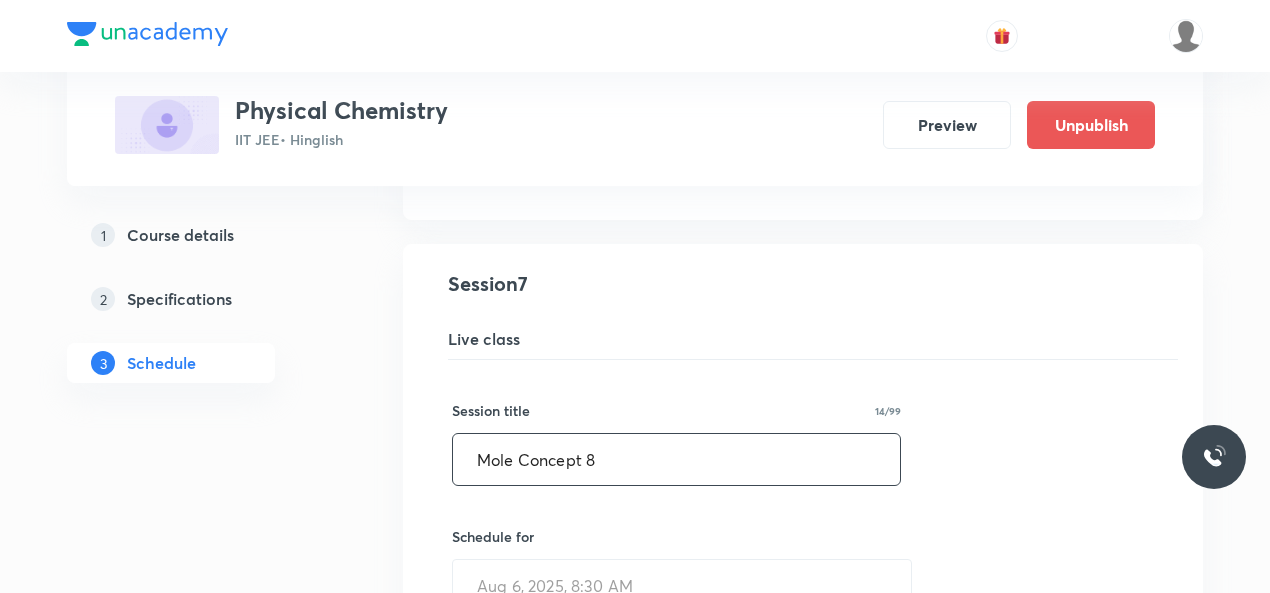 click on "Mole Concept 8" at bounding box center (676, 459) 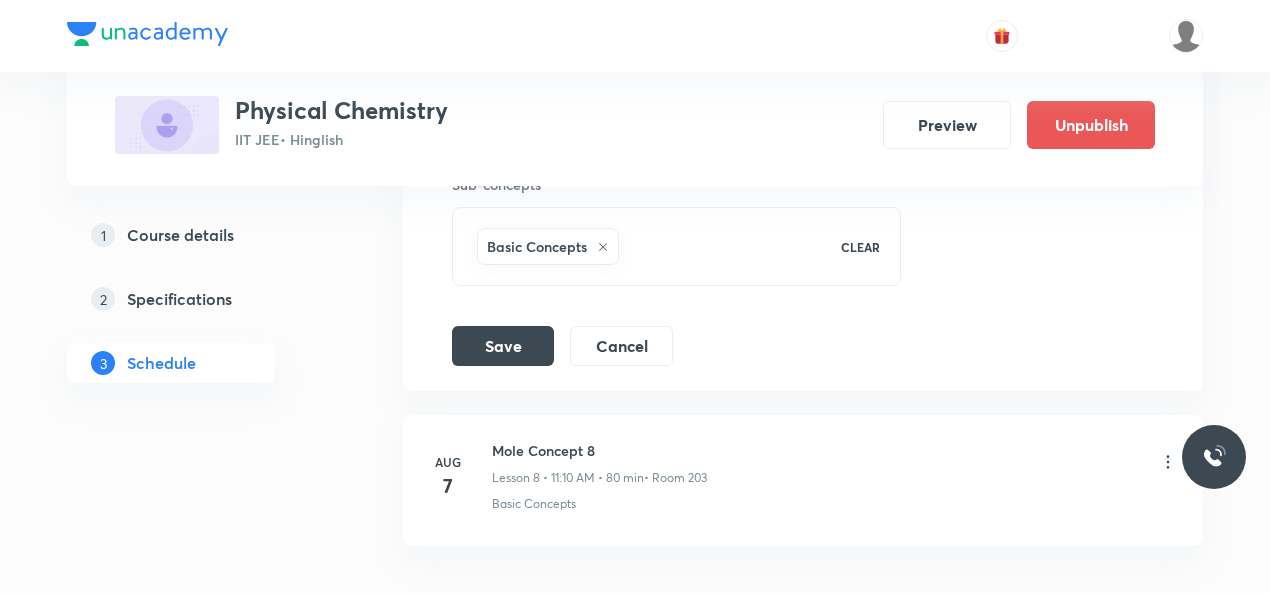 scroll, scrollTop: 2090, scrollLeft: 0, axis: vertical 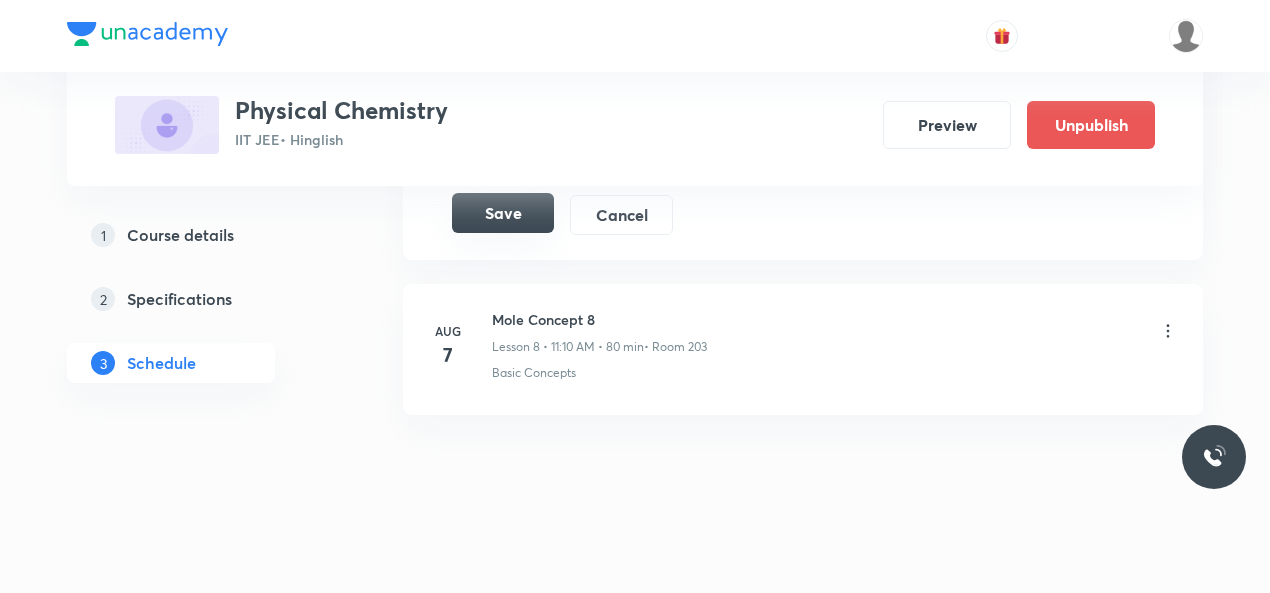 type on "Mole Concept 7" 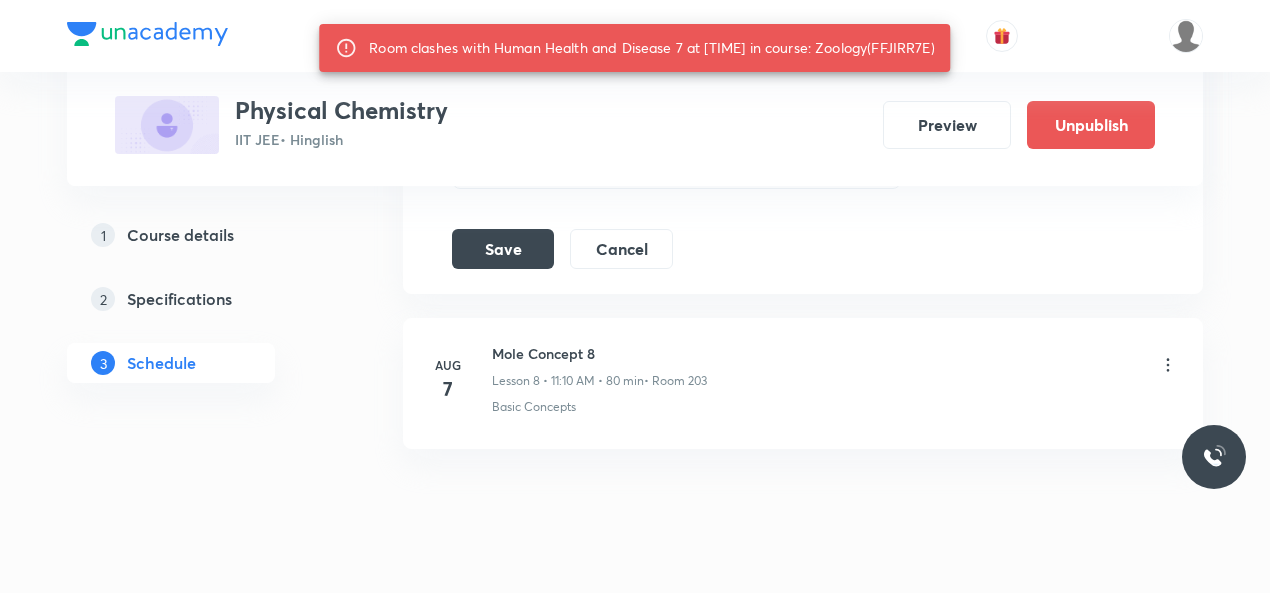 scroll, scrollTop: 1864, scrollLeft: 0, axis: vertical 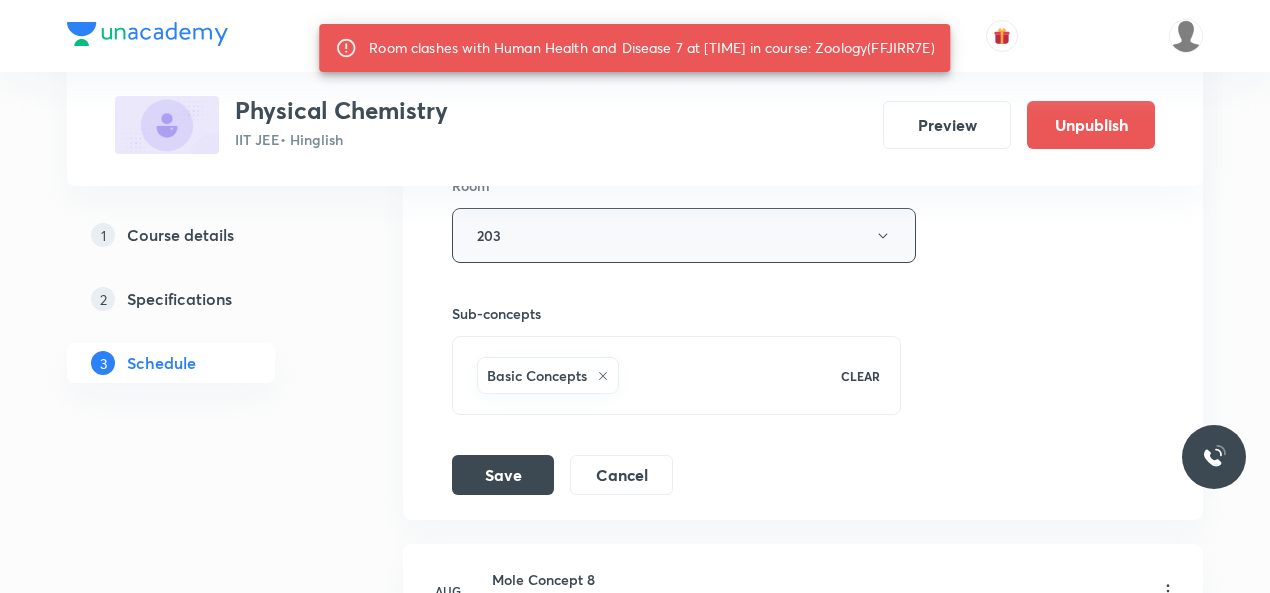 click on "203" at bounding box center (684, 235) 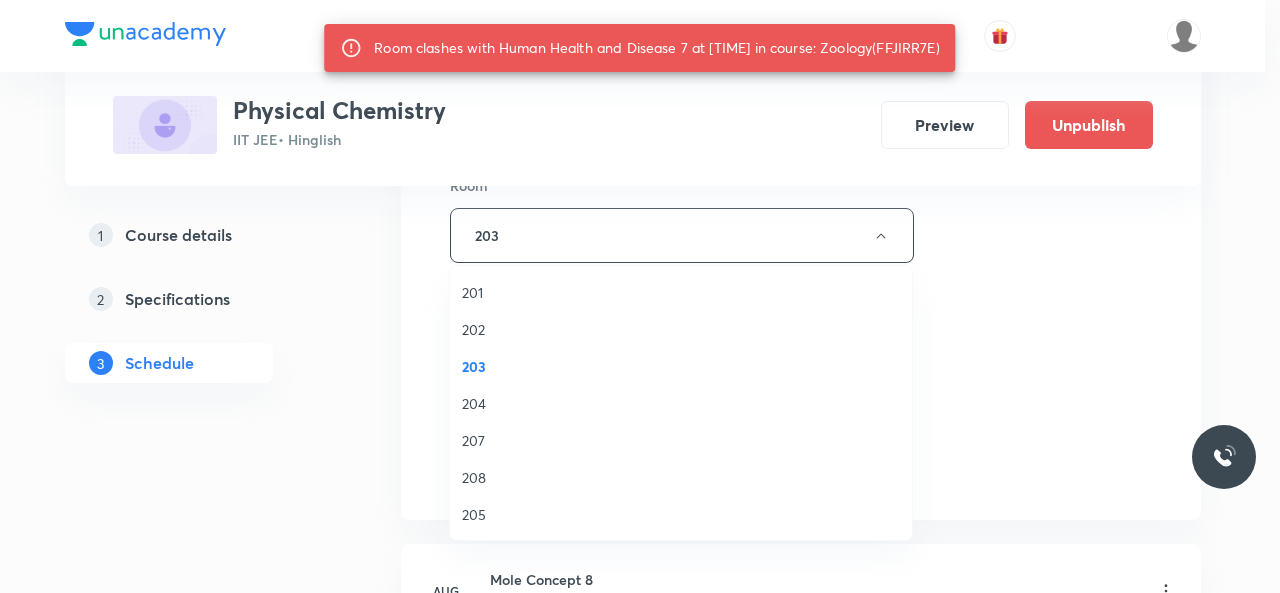 click on "207" at bounding box center (681, 440) 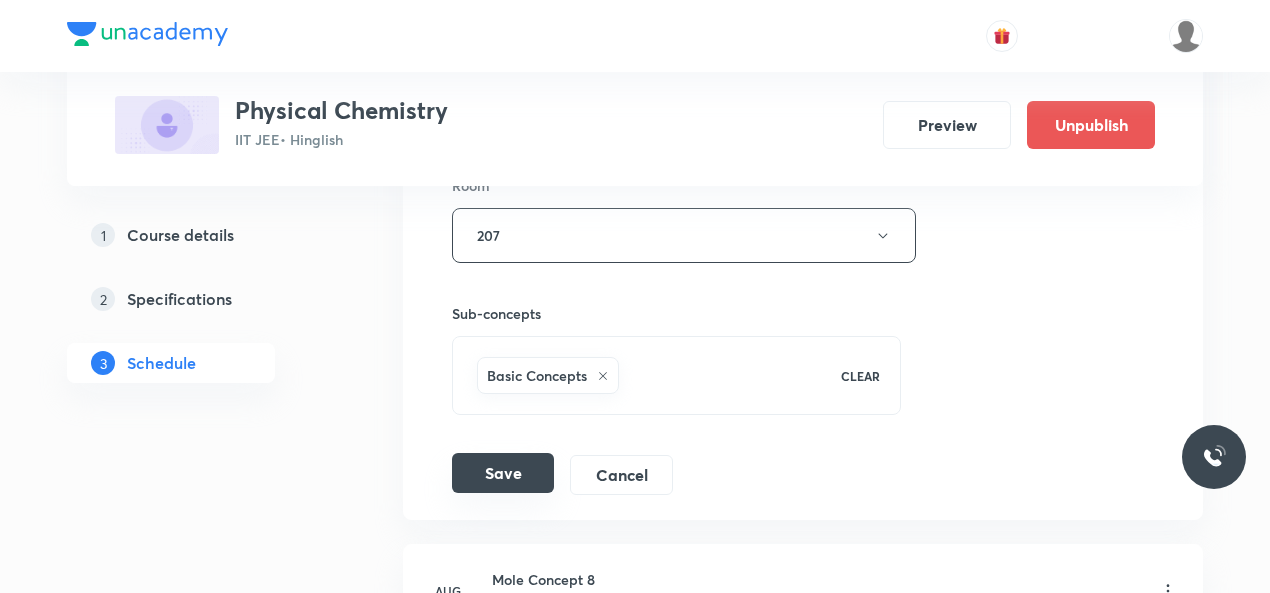 click on "Save" at bounding box center (503, 473) 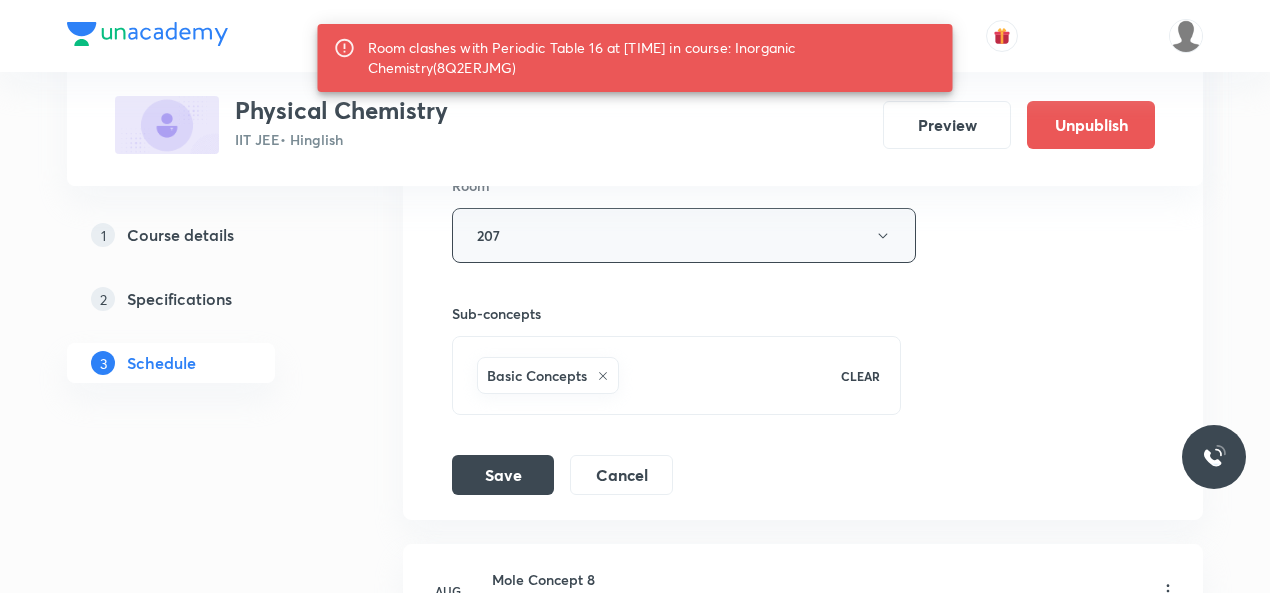 click on "207" at bounding box center (684, 235) 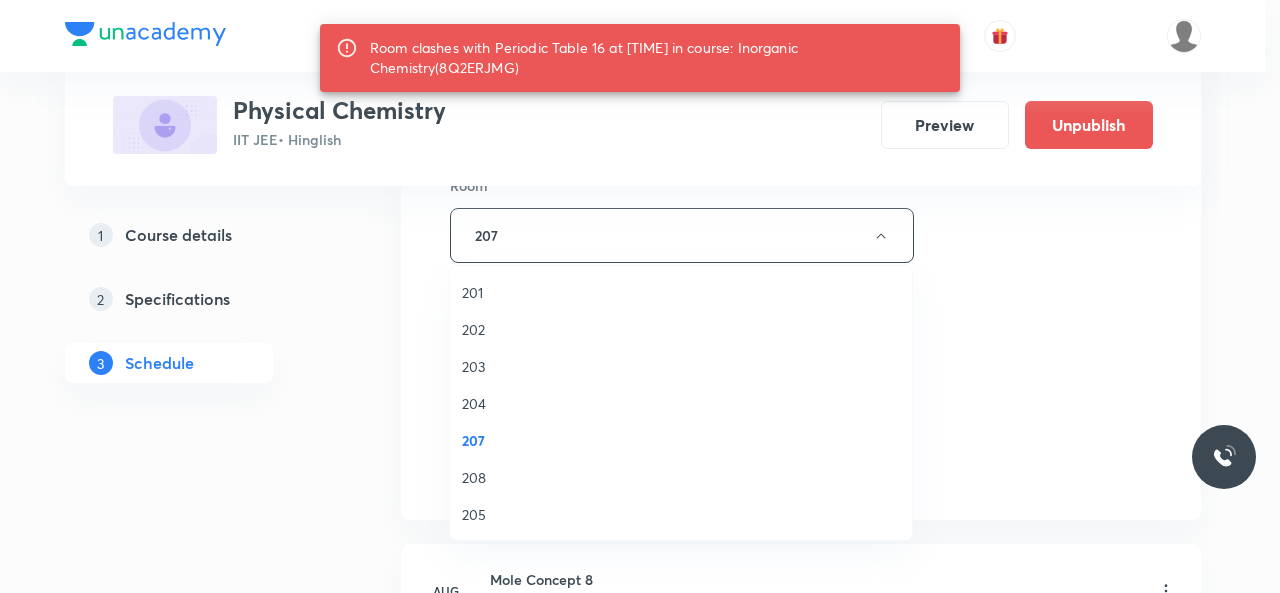 click on "205" at bounding box center (681, 514) 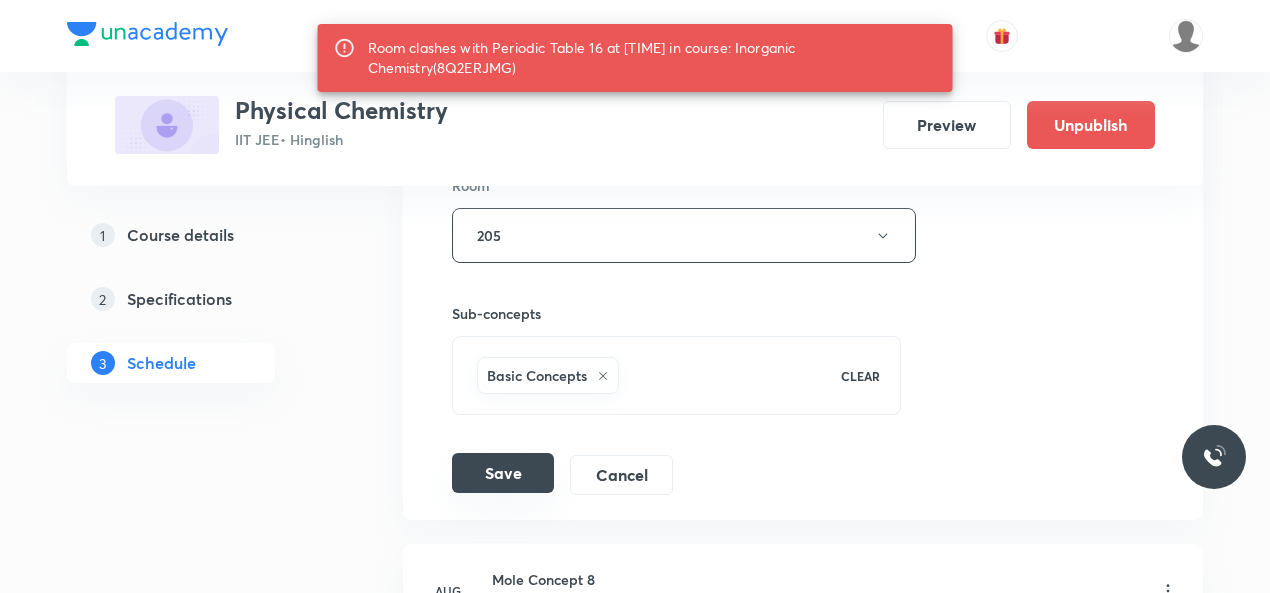 click on "Save" at bounding box center (503, 473) 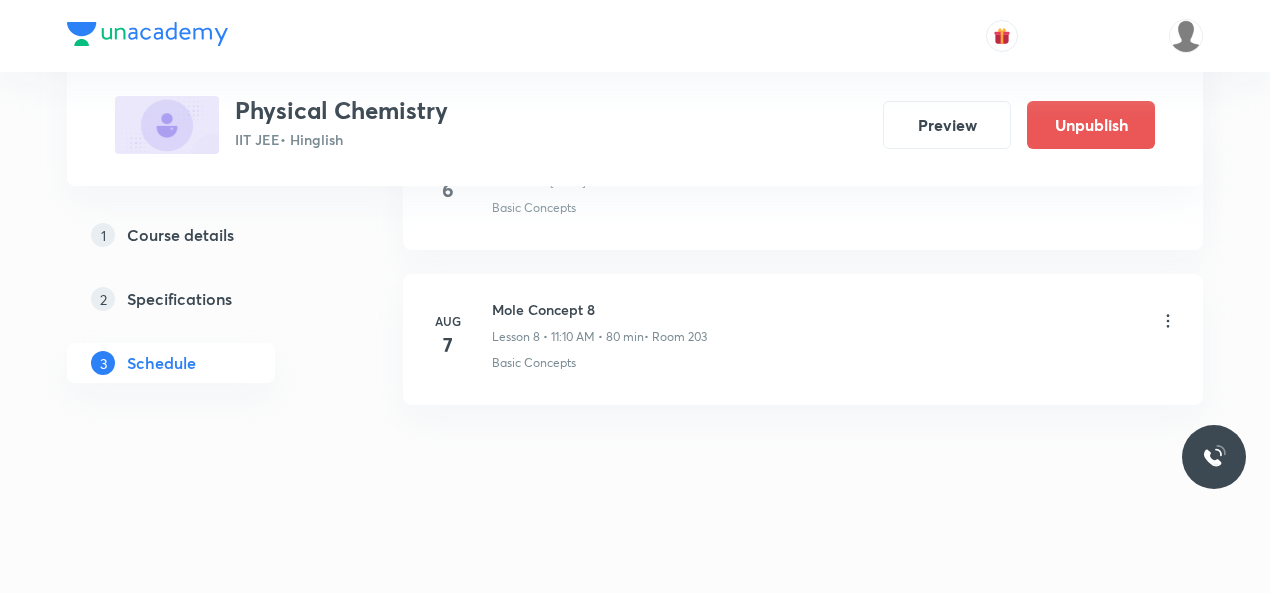 scroll, scrollTop: 1326, scrollLeft: 0, axis: vertical 